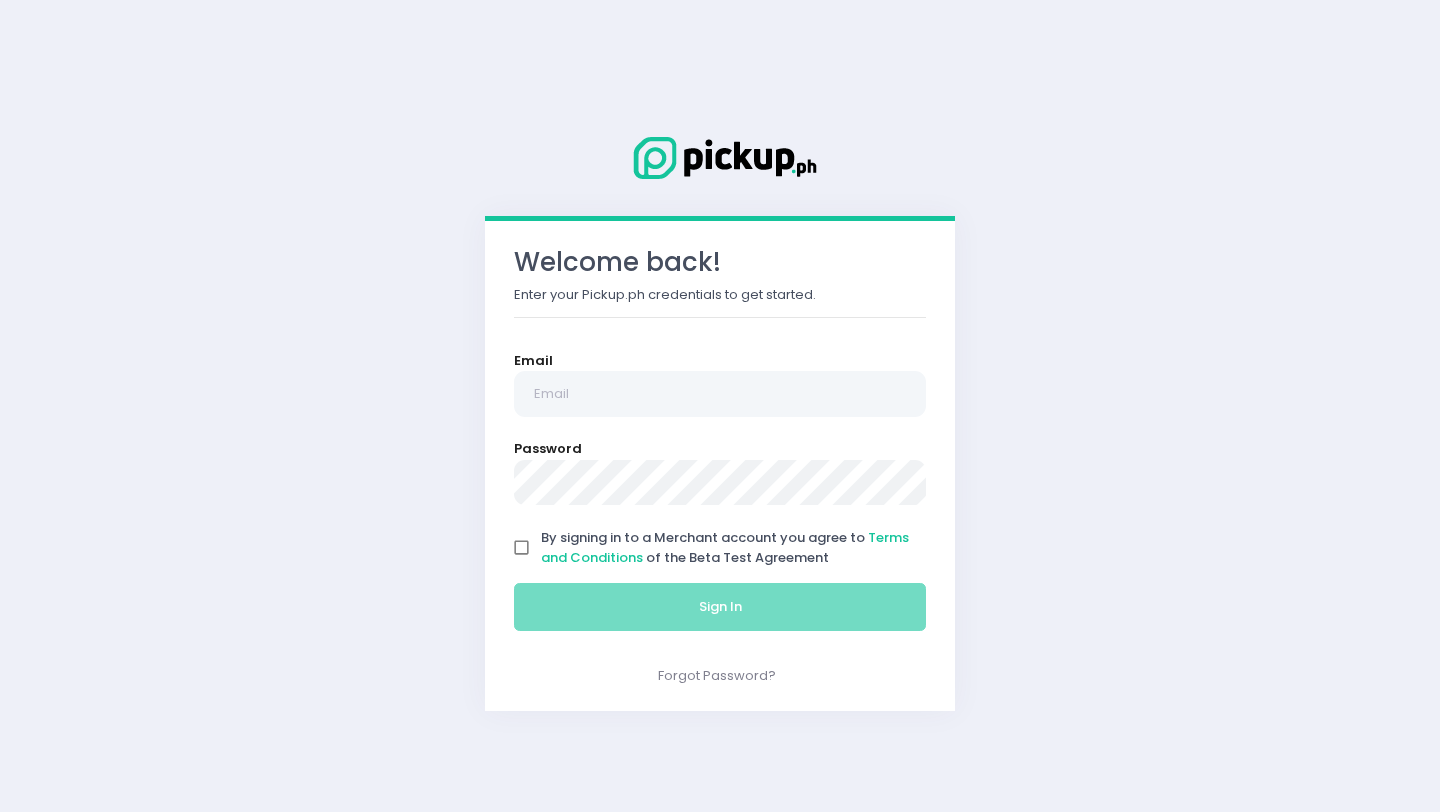scroll, scrollTop: 0, scrollLeft: 0, axis: both 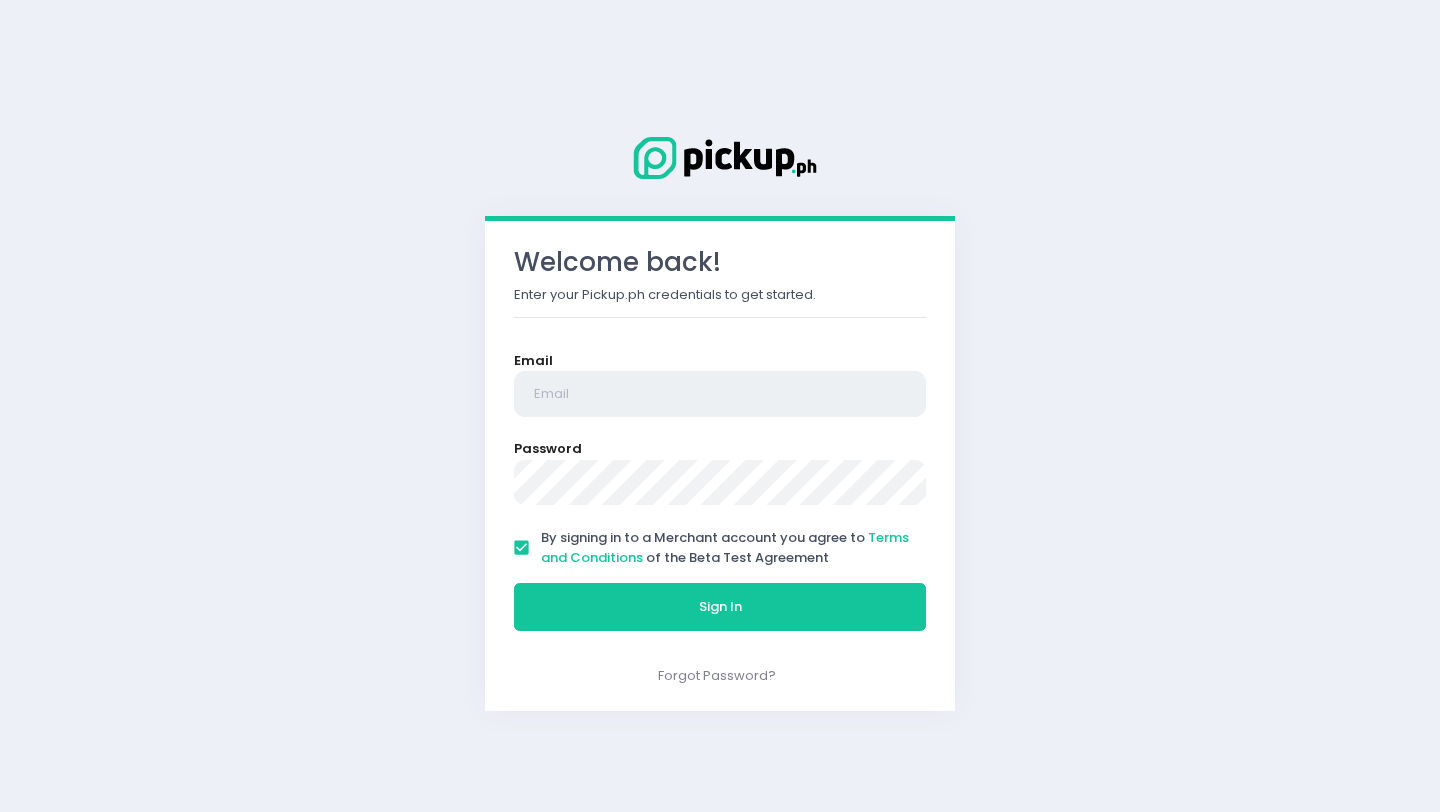 click at bounding box center [720, 394] 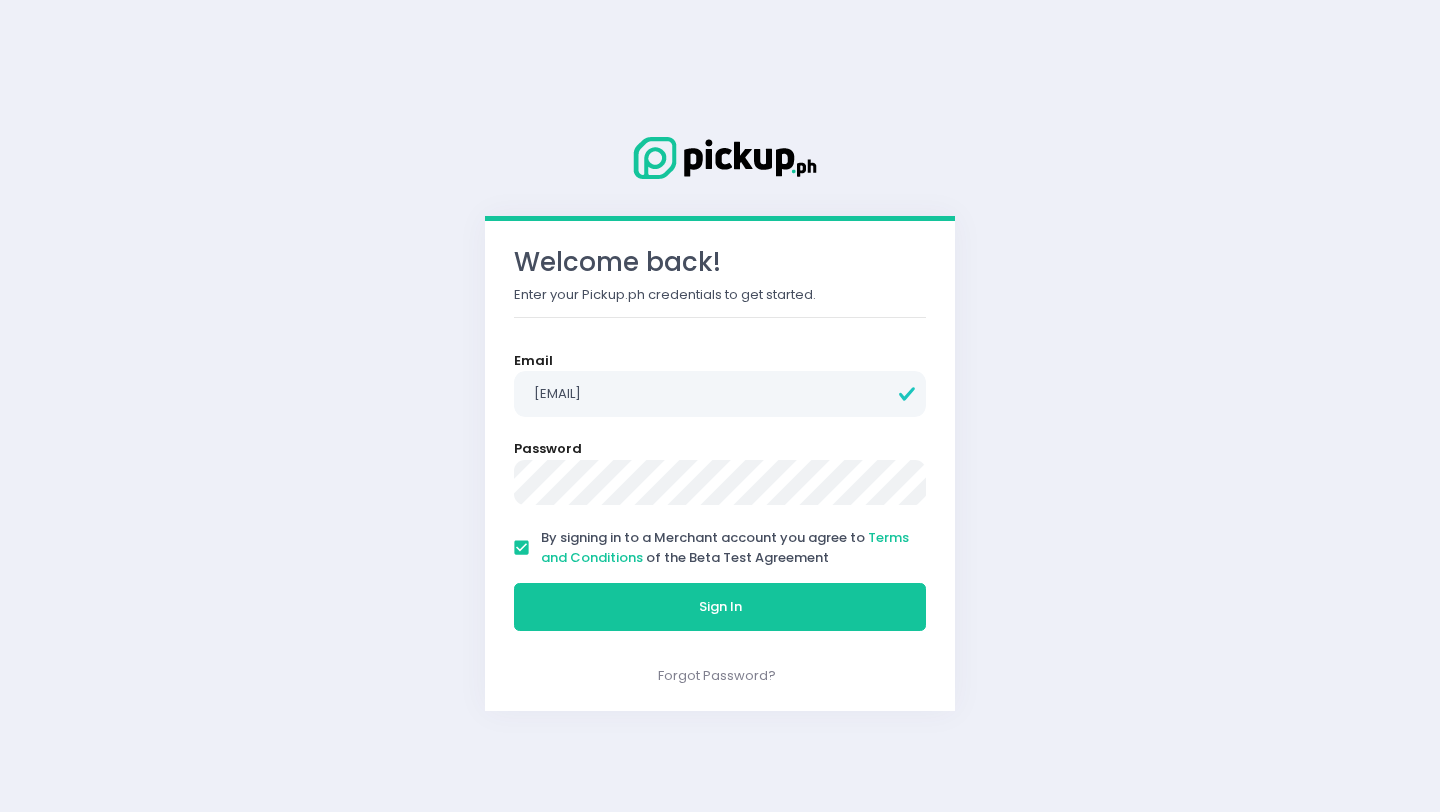 click on "Sign In" at bounding box center [720, 607] 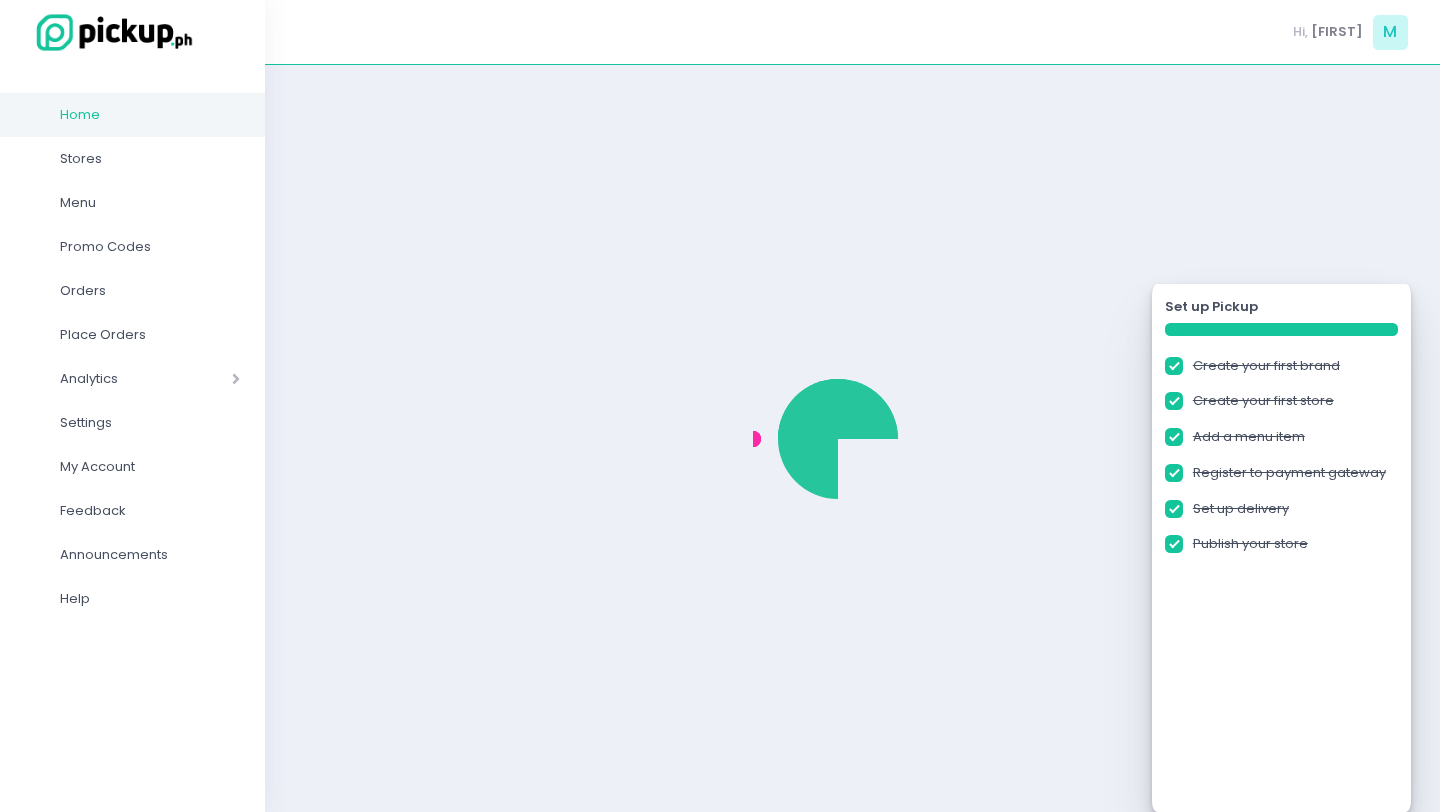 checkbox on "true" 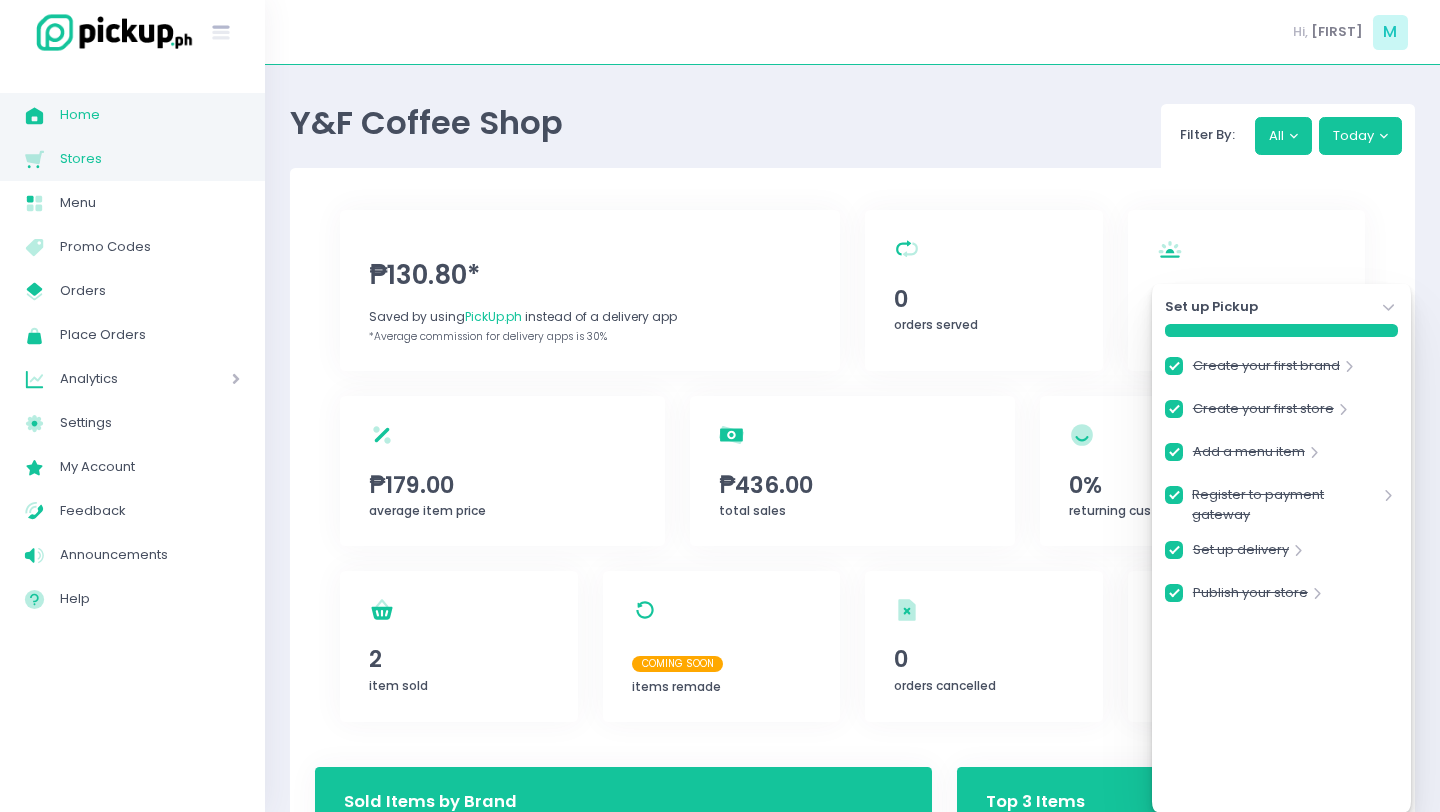 click on "Stores" at bounding box center [150, 159] 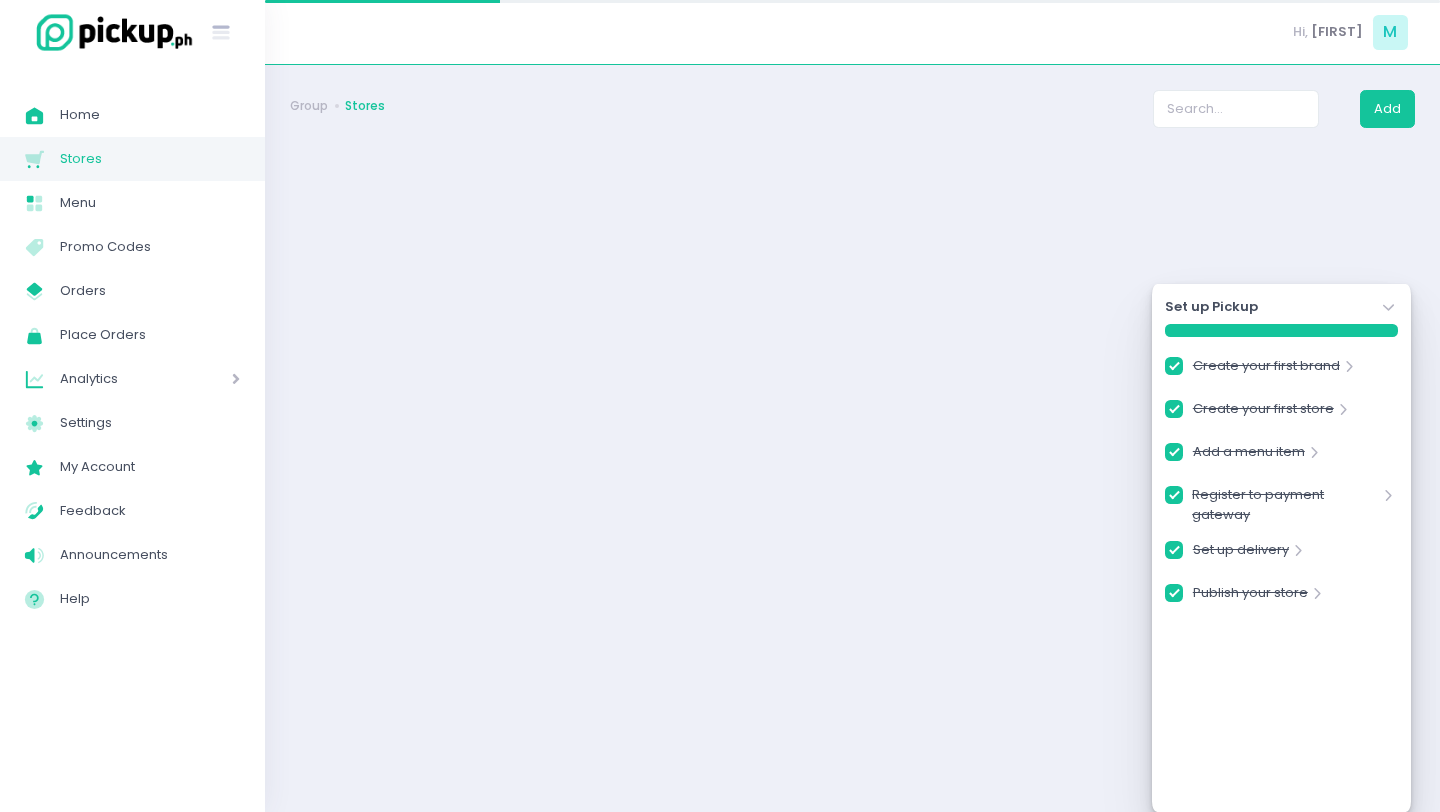 checkbox on "true" 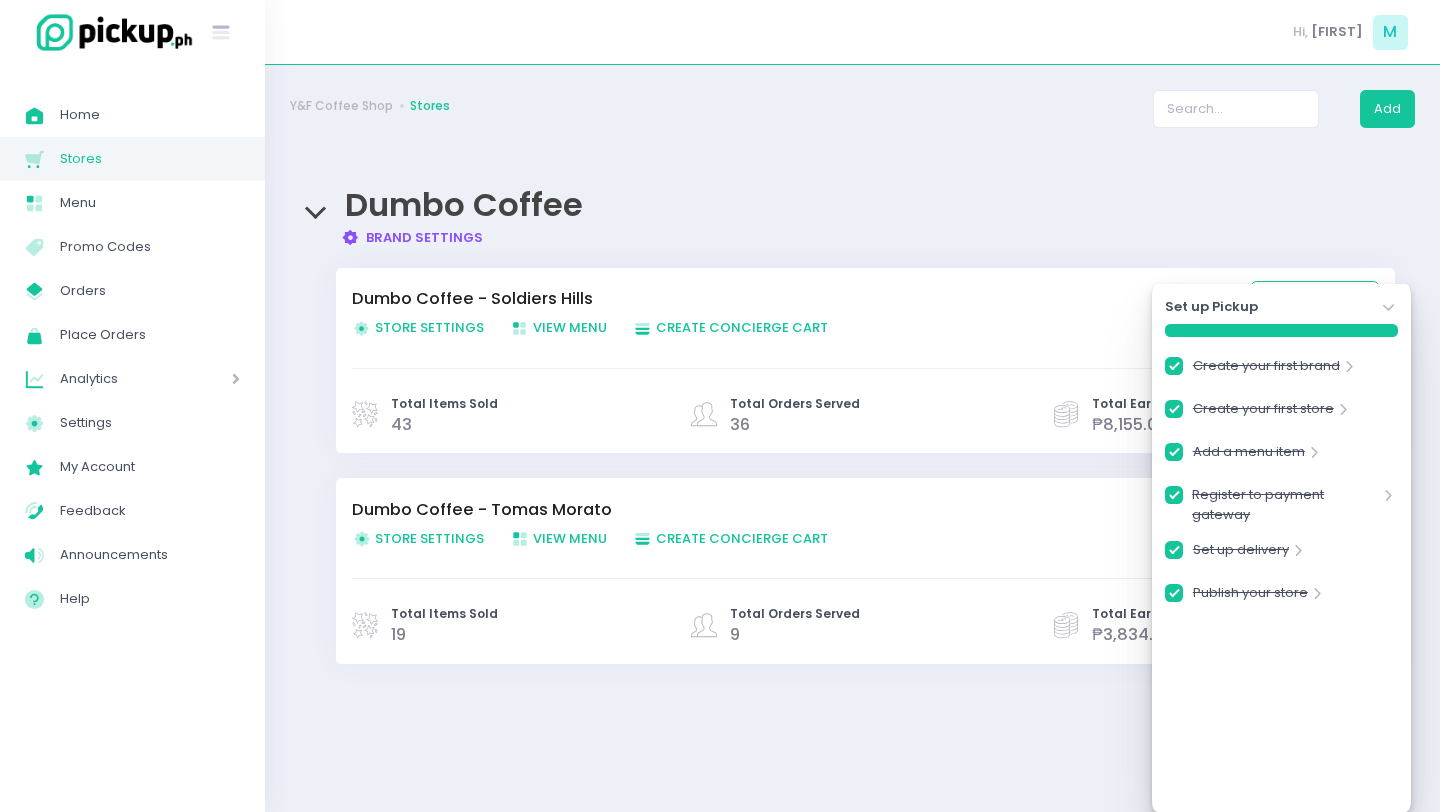 click 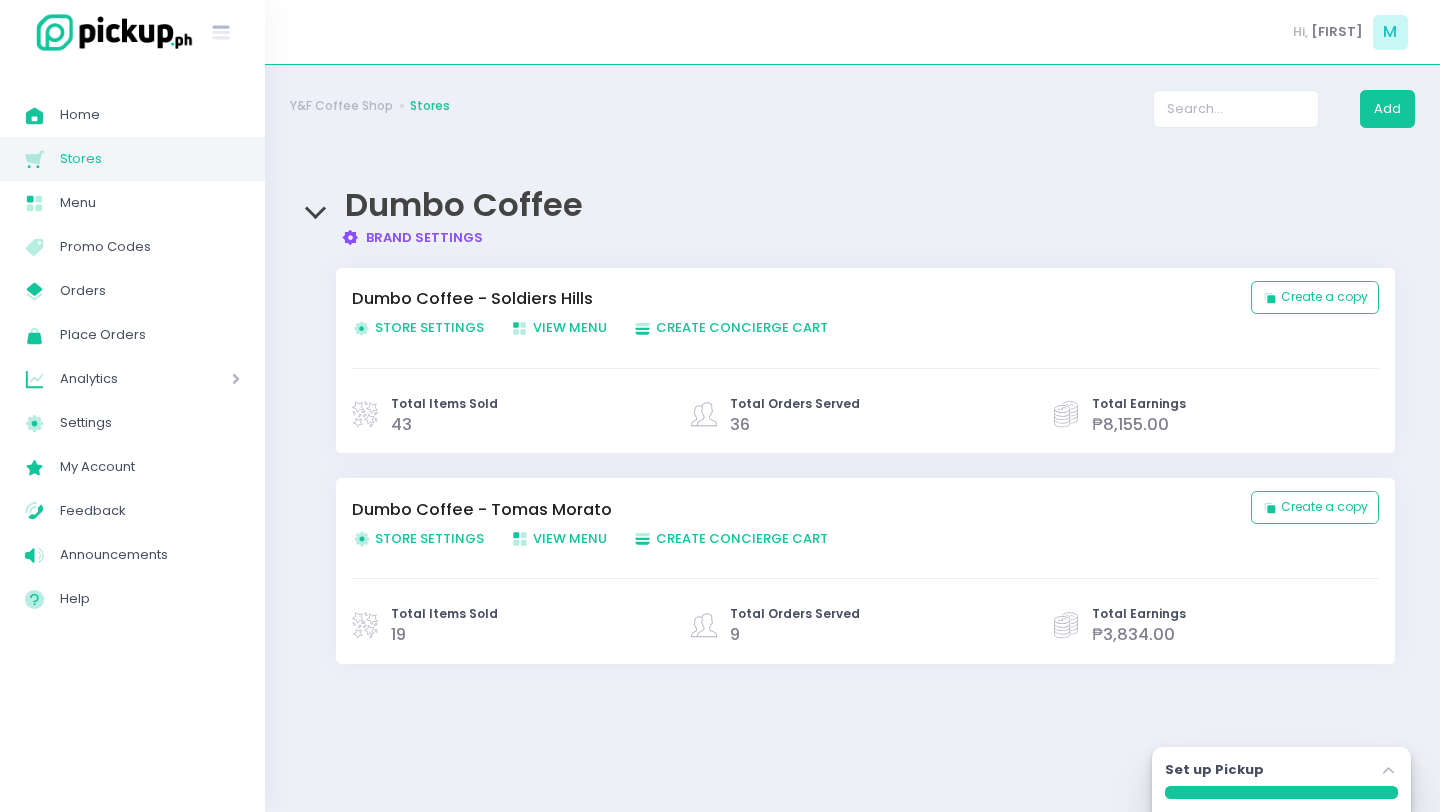 click on "Store Settings Created with Sketch. Store Settings" at bounding box center (418, 327) 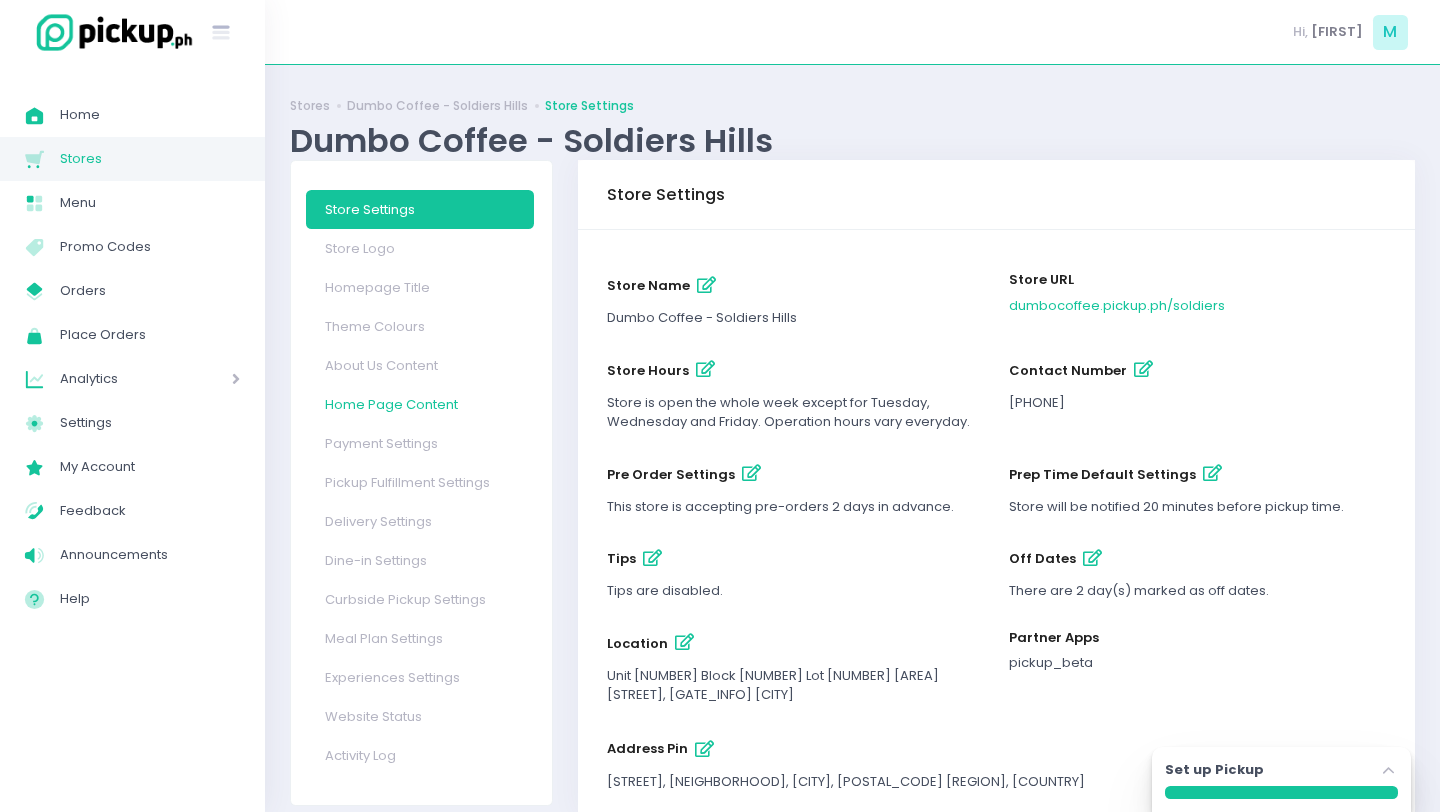 scroll, scrollTop: 55, scrollLeft: 0, axis: vertical 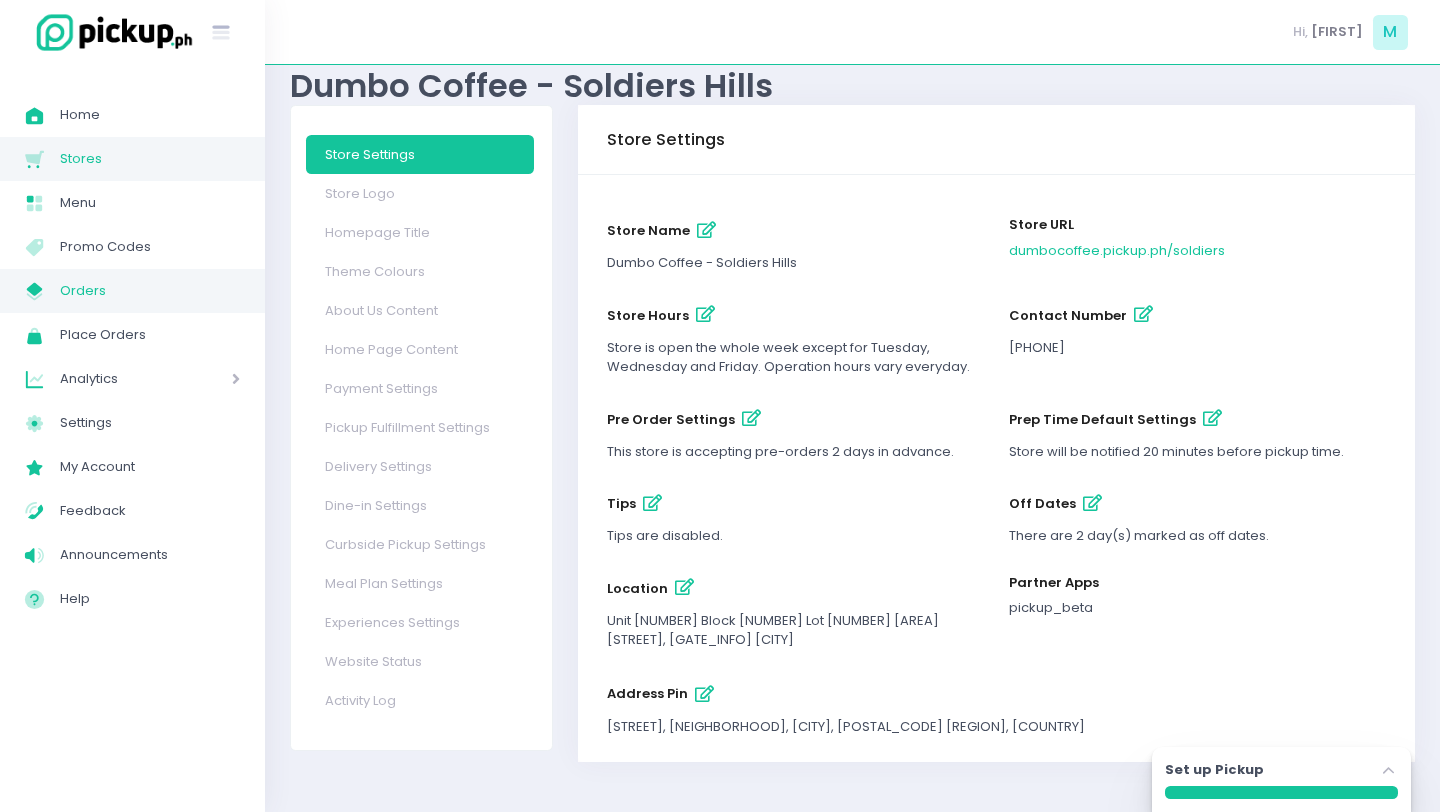 click on "Orders" at bounding box center (150, 291) 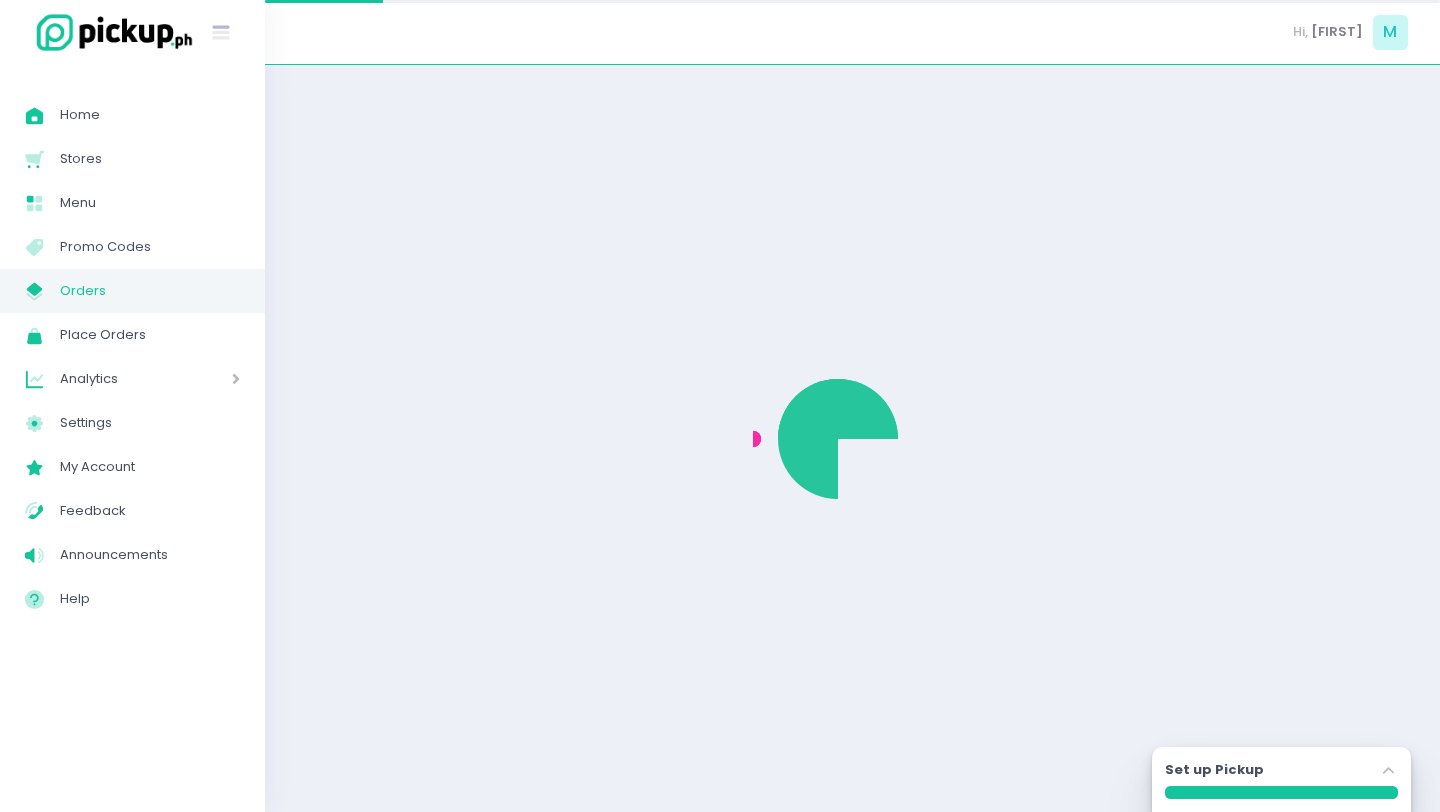 scroll, scrollTop: 0, scrollLeft: 0, axis: both 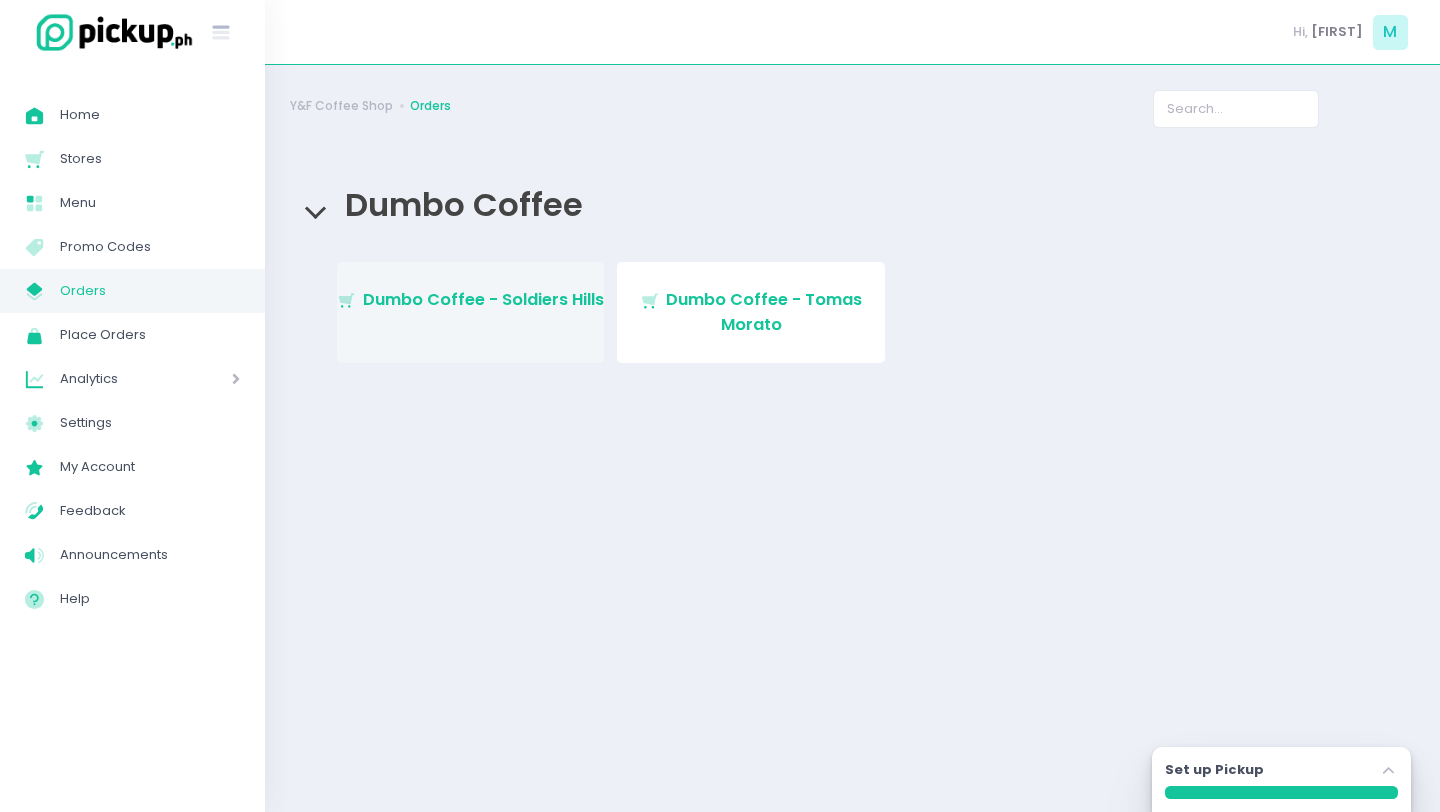 click on "Dumbo Coffee - Soldiers Hills" at bounding box center [483, 299] 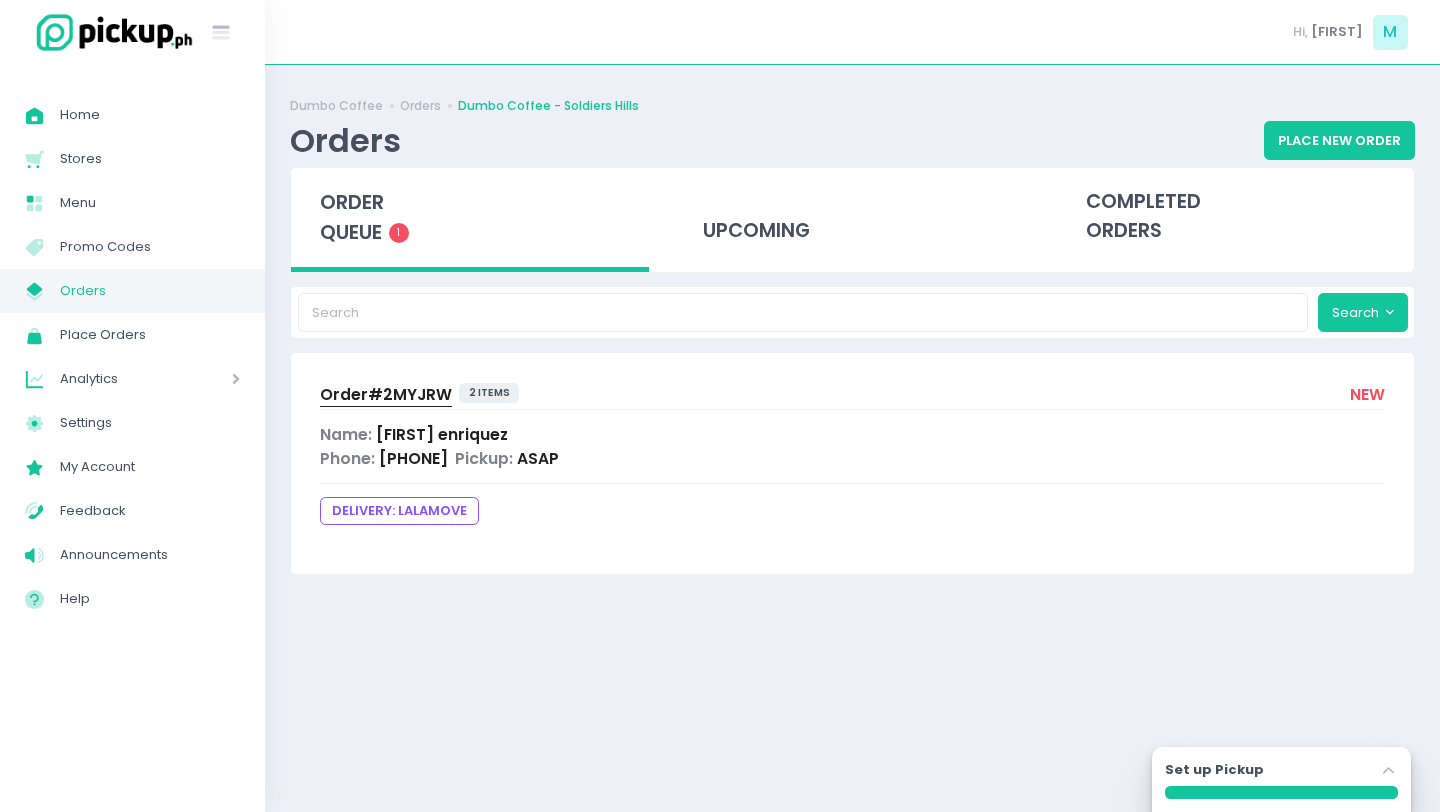 click on "Order# 2MYJRW" at bounding box center [386, 394] 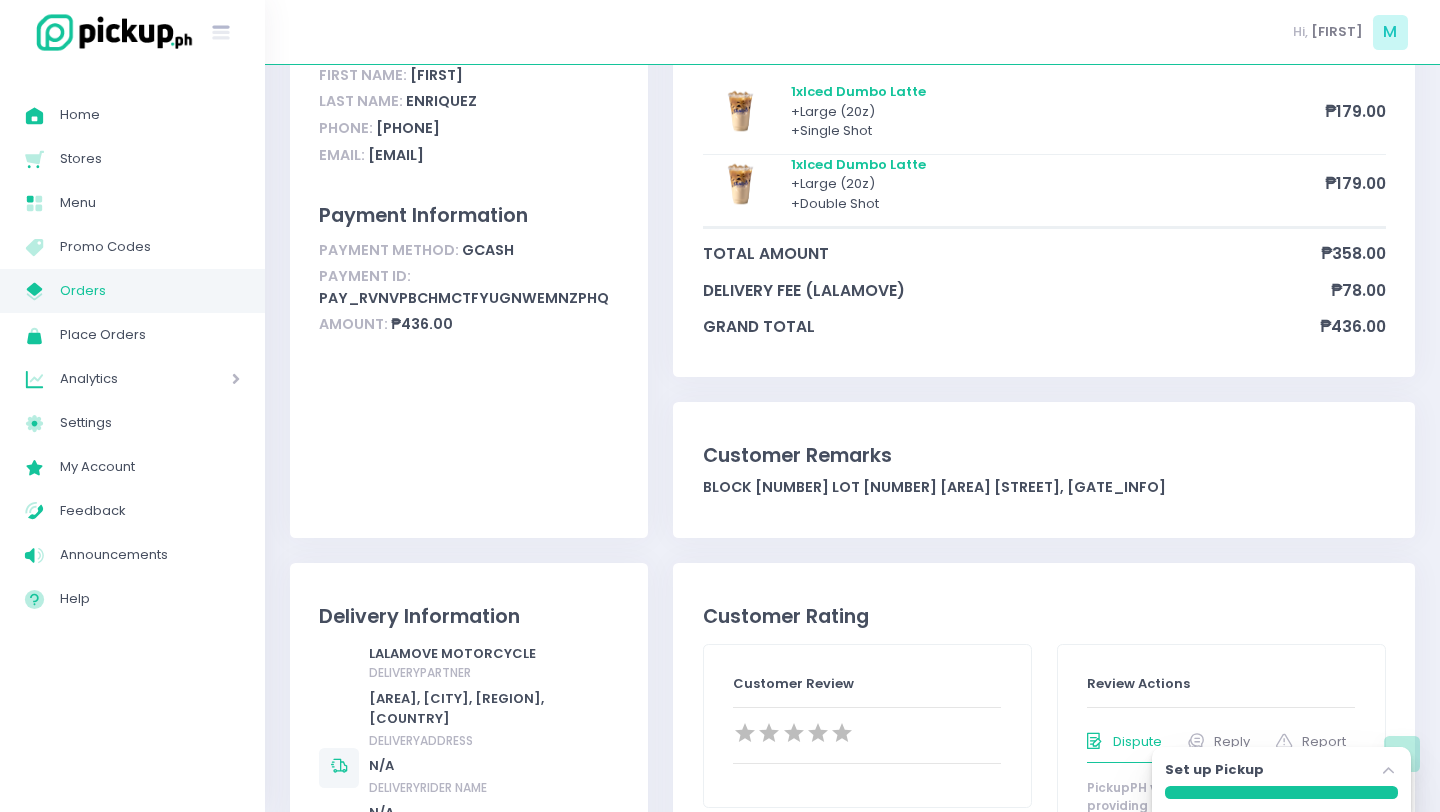 scroll, scrollTop: 0, scrollLeft: 0, axis: both 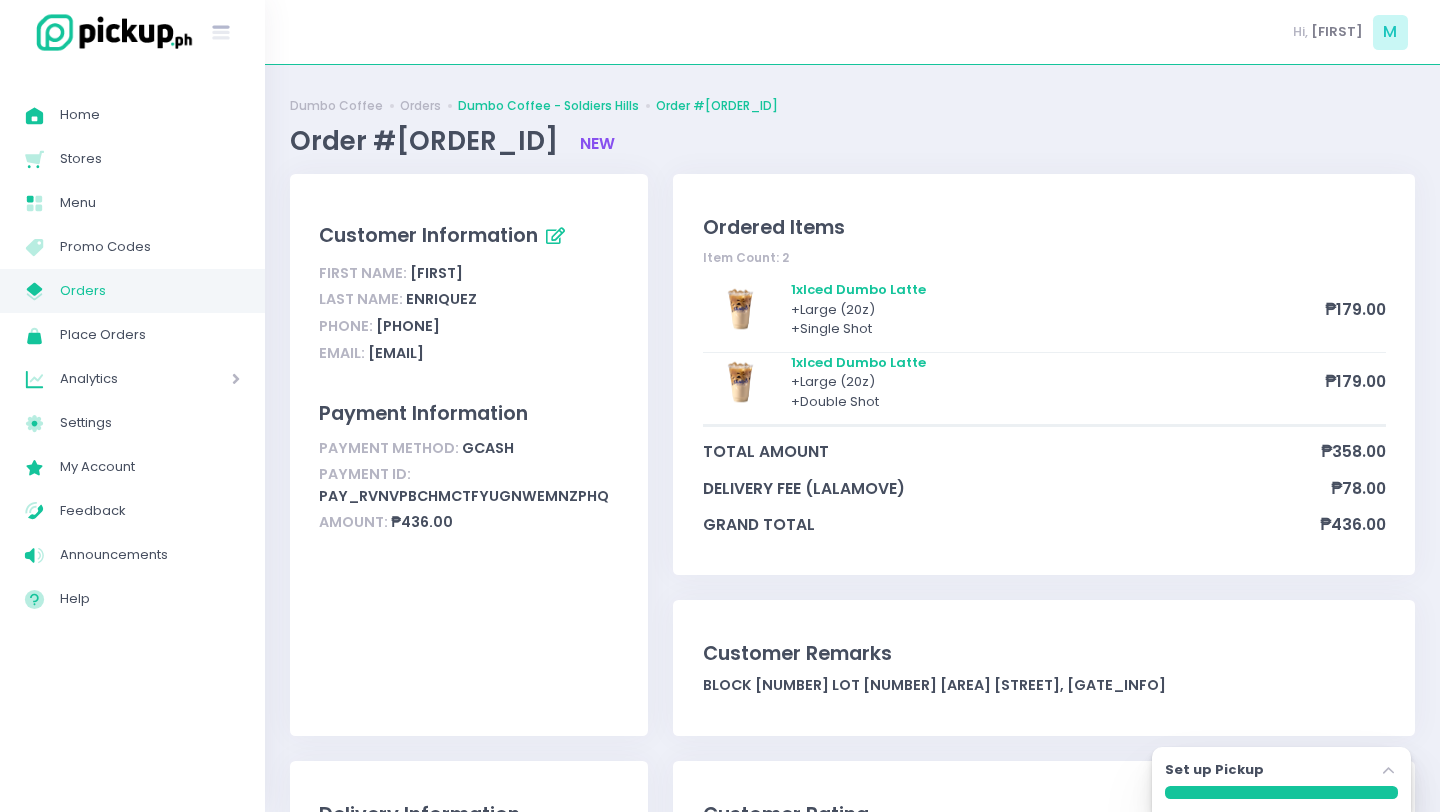 click on "Dumbo Coffee - Soldiers Hills" at bounding box center (548, 106) 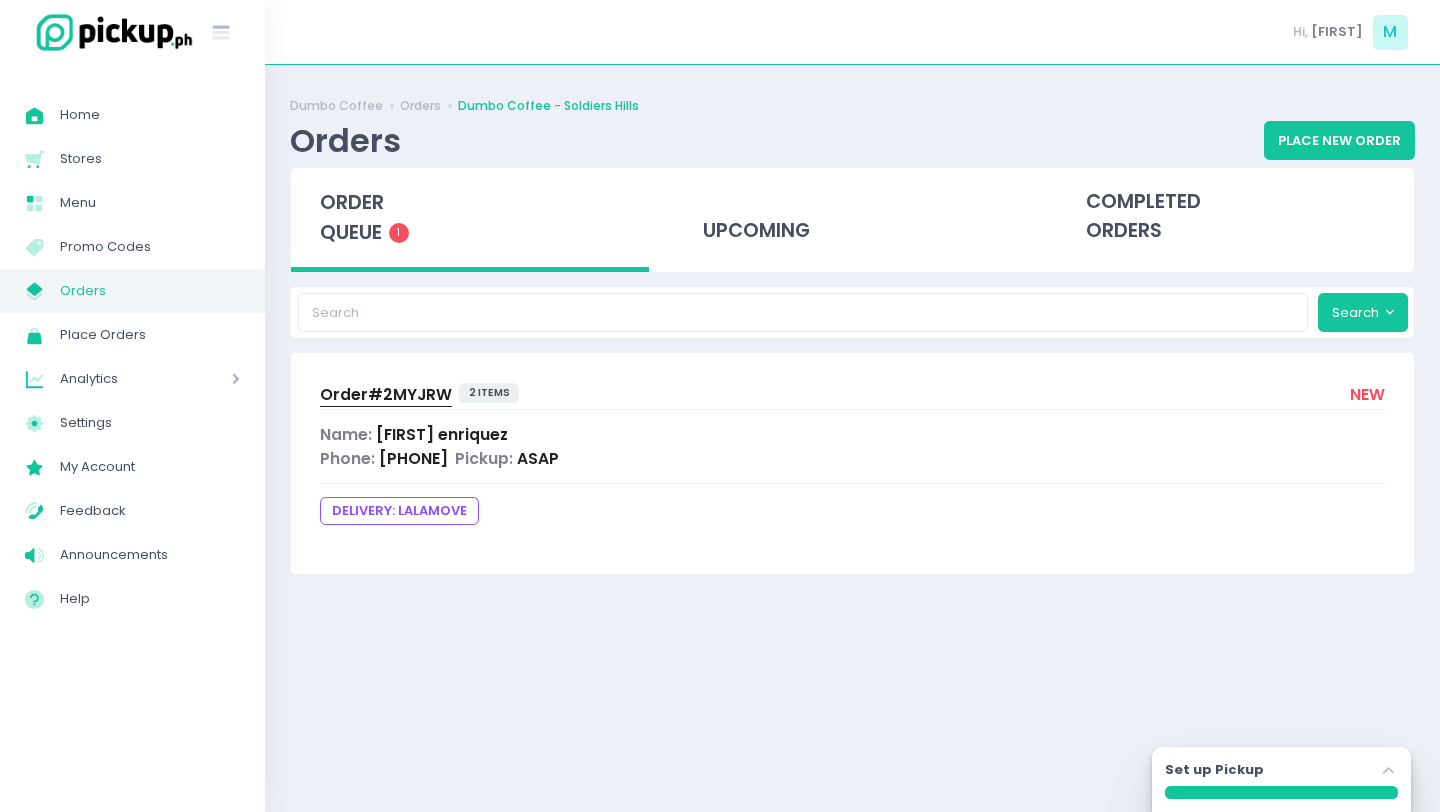 click on "Order# 2MYJRW" at bounding box center (386, 394) 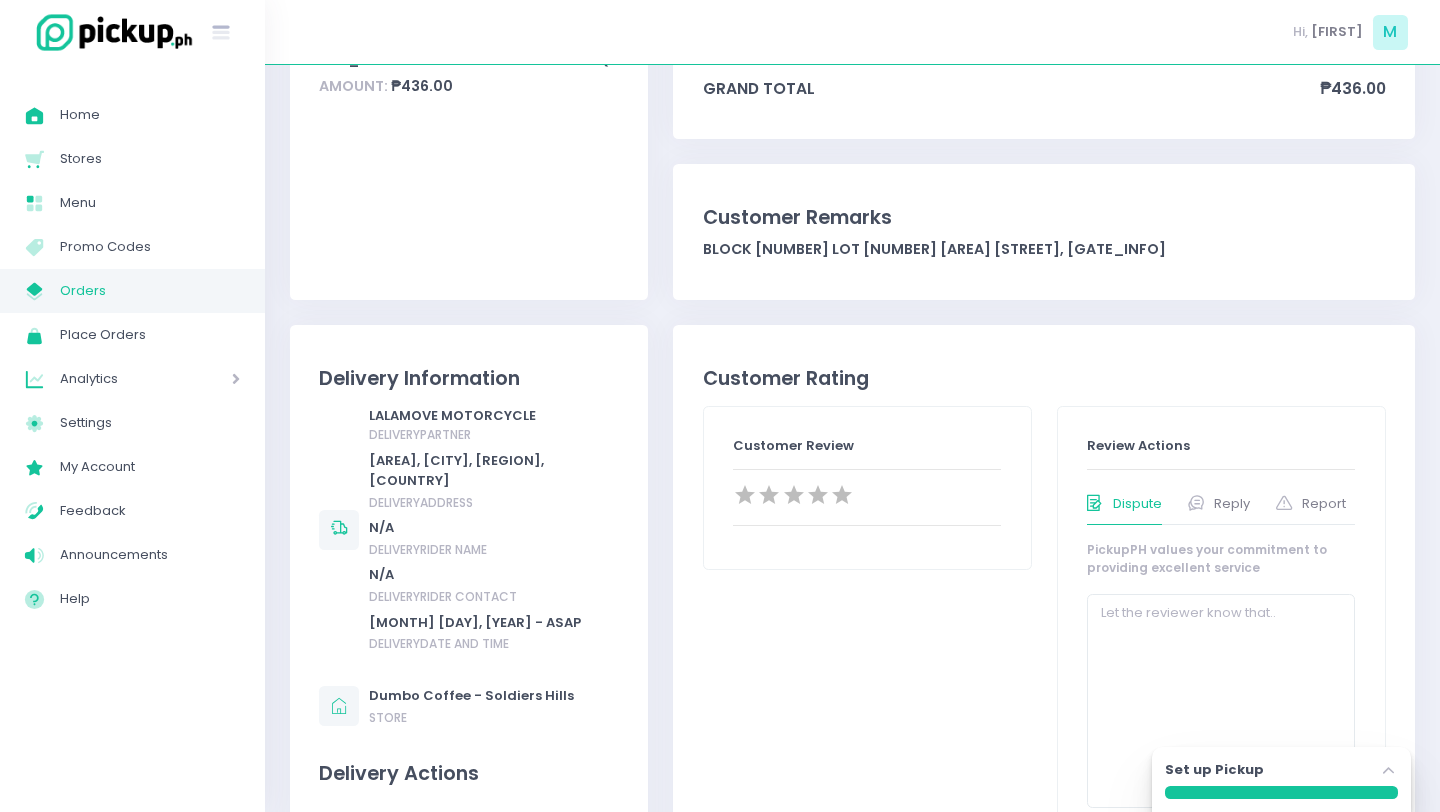 scroll, scrollTop: 0, scrollLeft: 0, axis: both 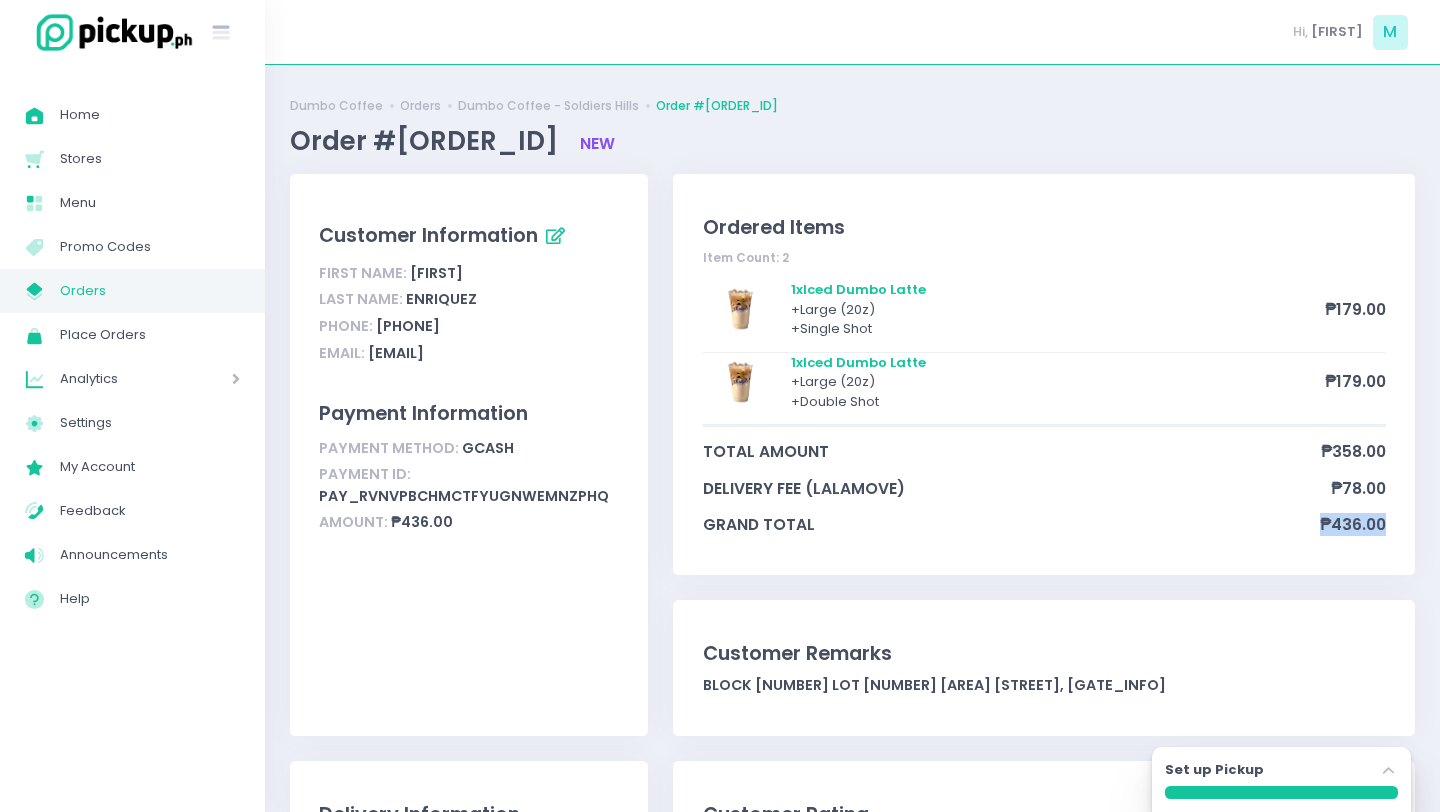 drag, startPoint x: 1395, startPoint y: 536, endPoint x: 1299, endPoint y: 533, distance: 96.04687 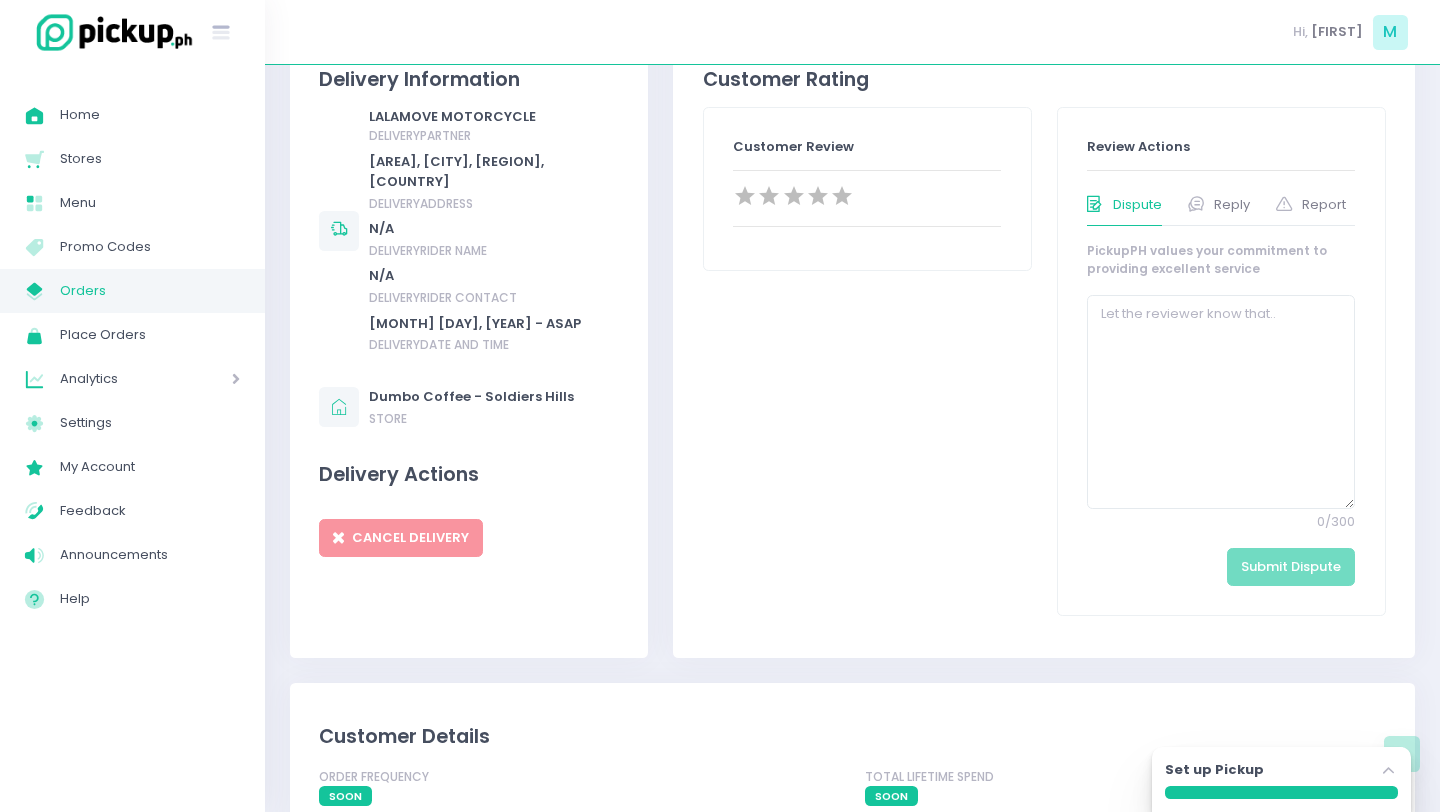 scroll, scrollTop: 0, scrollLeft: 0, axis: both 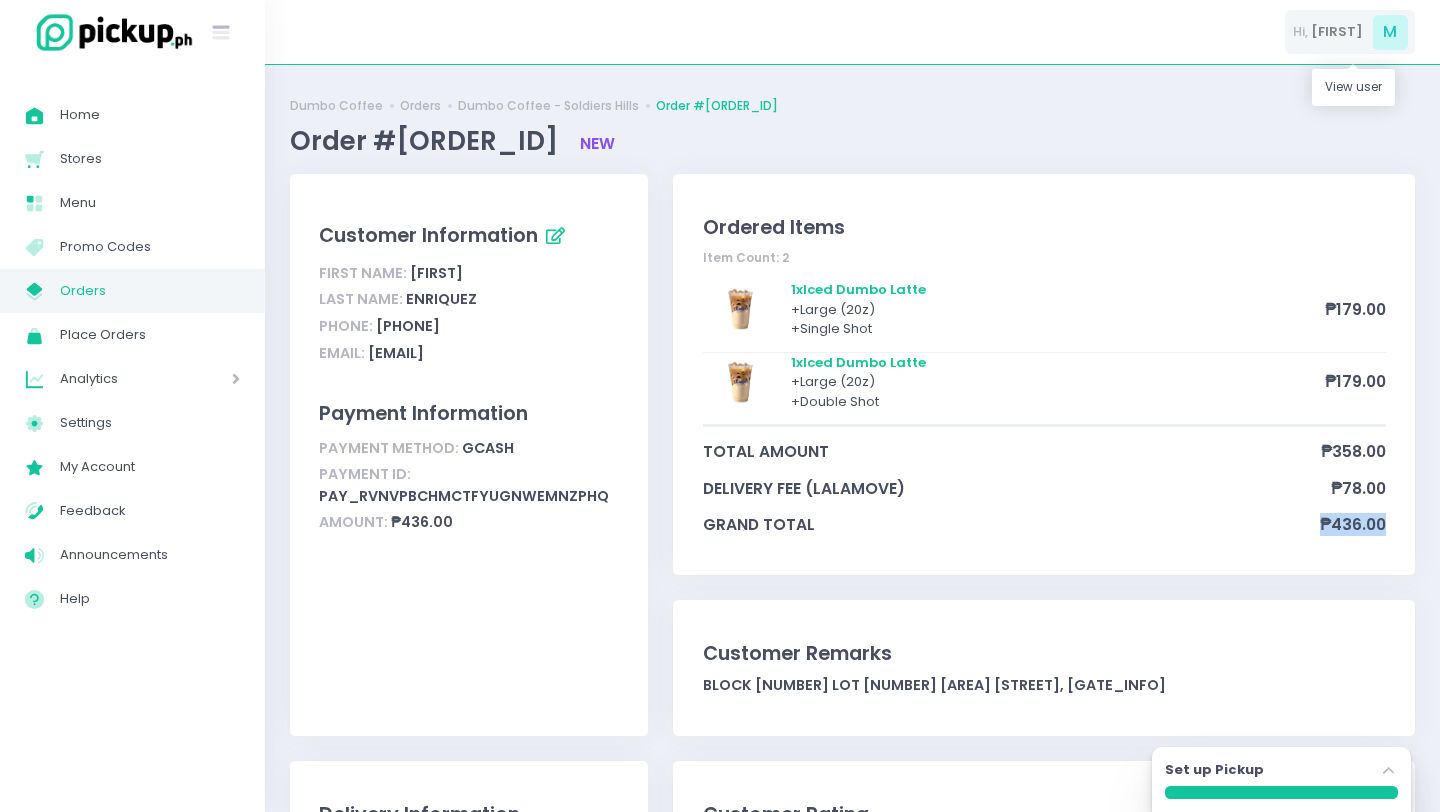 click on "[FIRST]" at bounding box center [1337, 32] 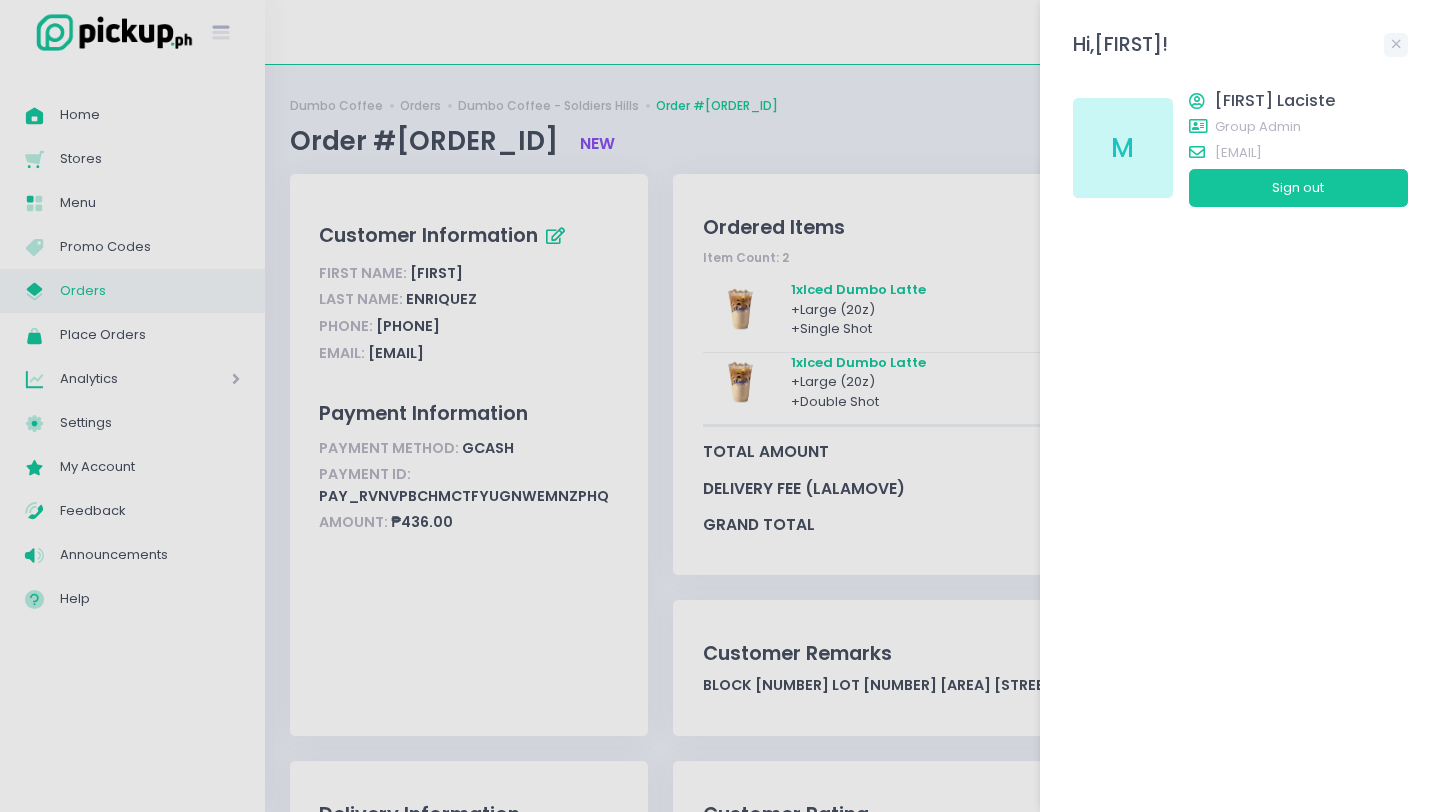 click at bounding box center [720, 406] 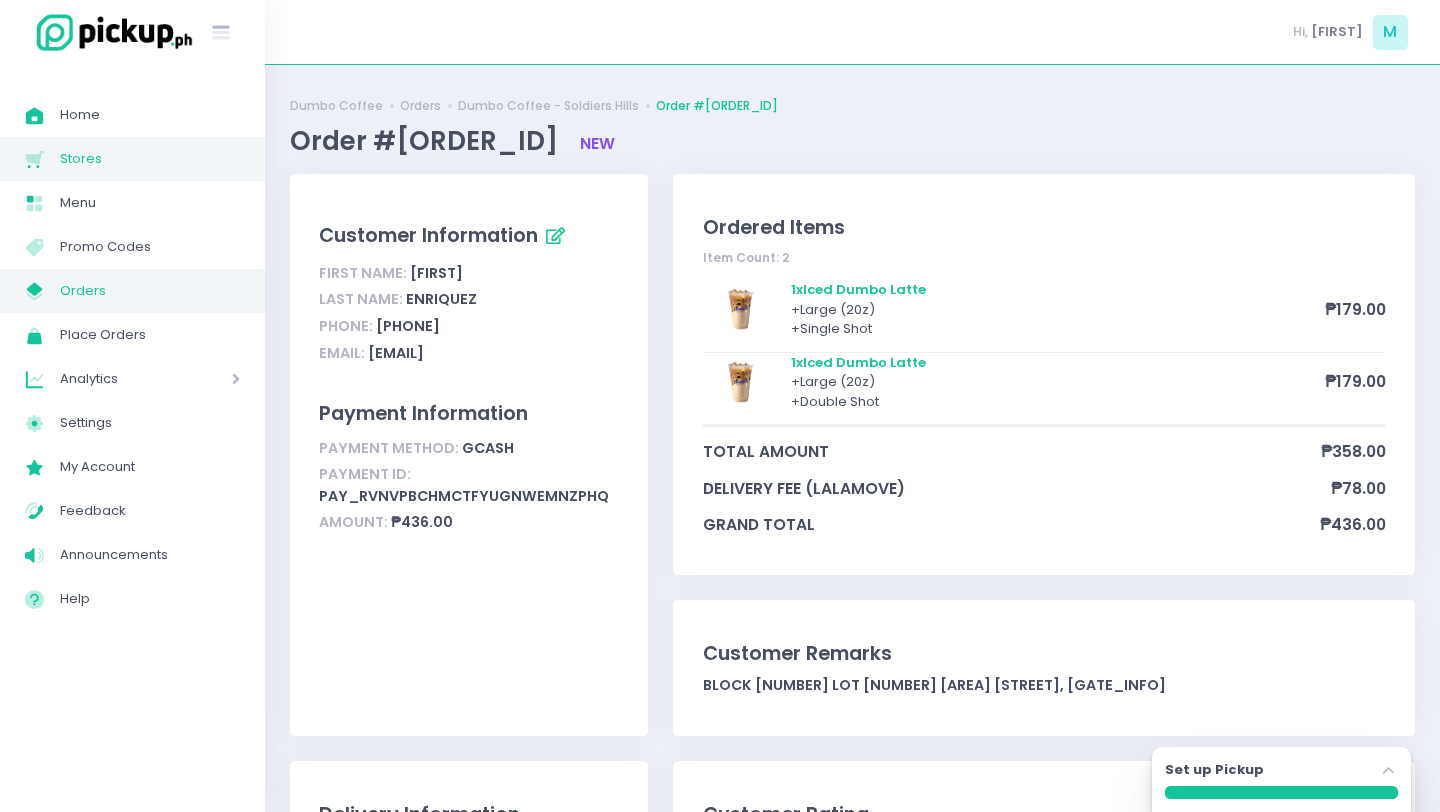 click on "Stores" at bounding box center (150, 159) 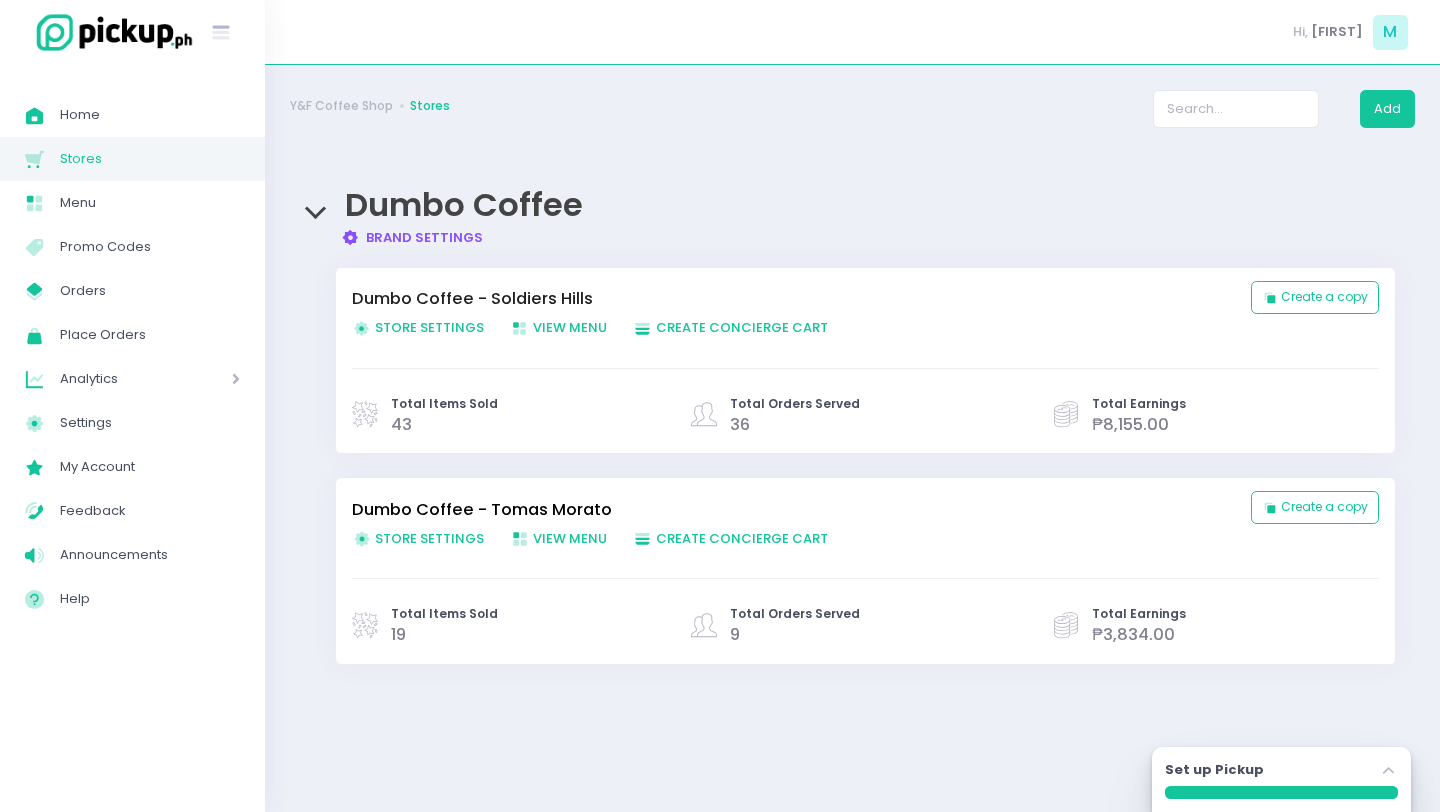 click on "Dumbo Coffee - Tomas Morato" at bounding box center (791, 510) 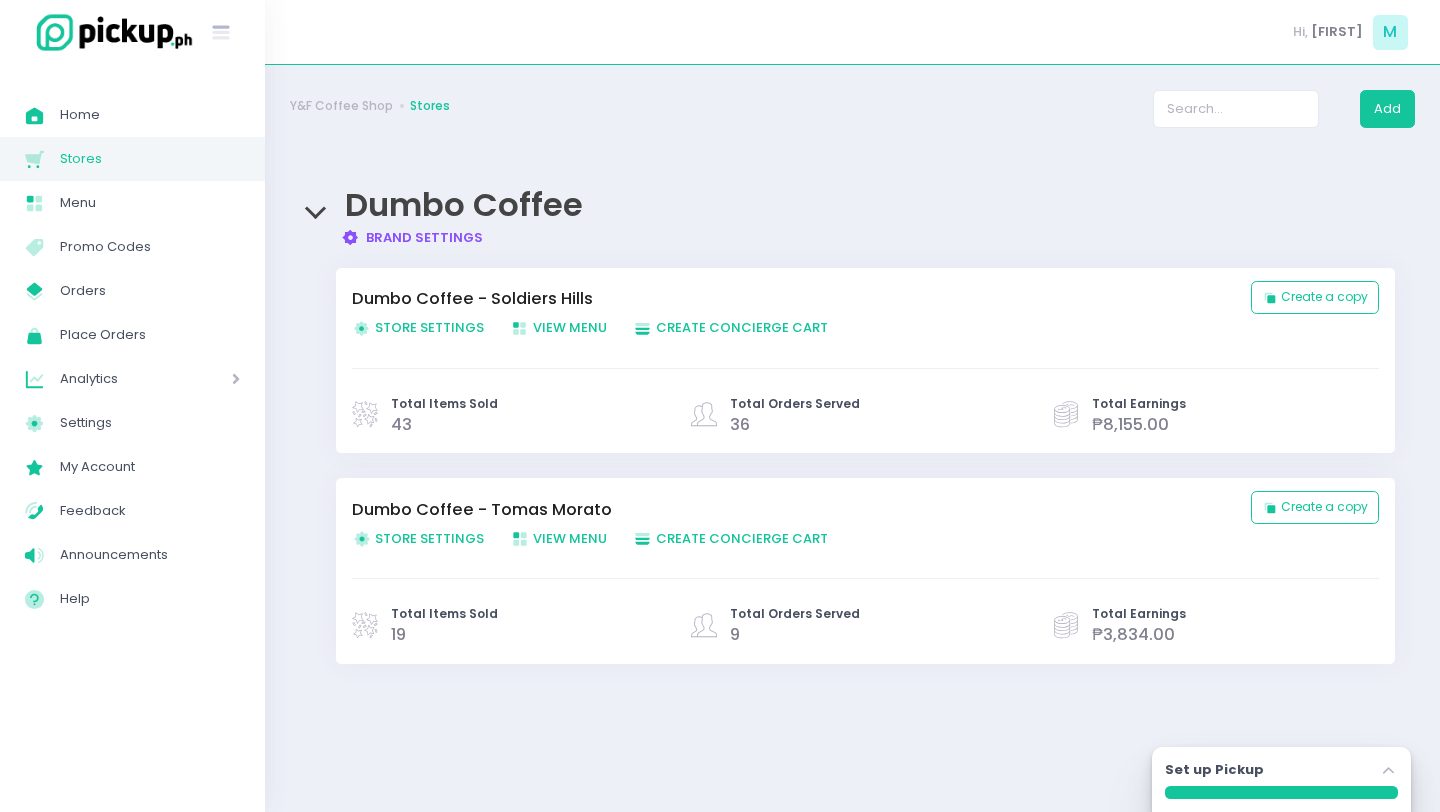 click on "Store Settings Created with Sketch. Store Settings" at bounding box center (418, 538) 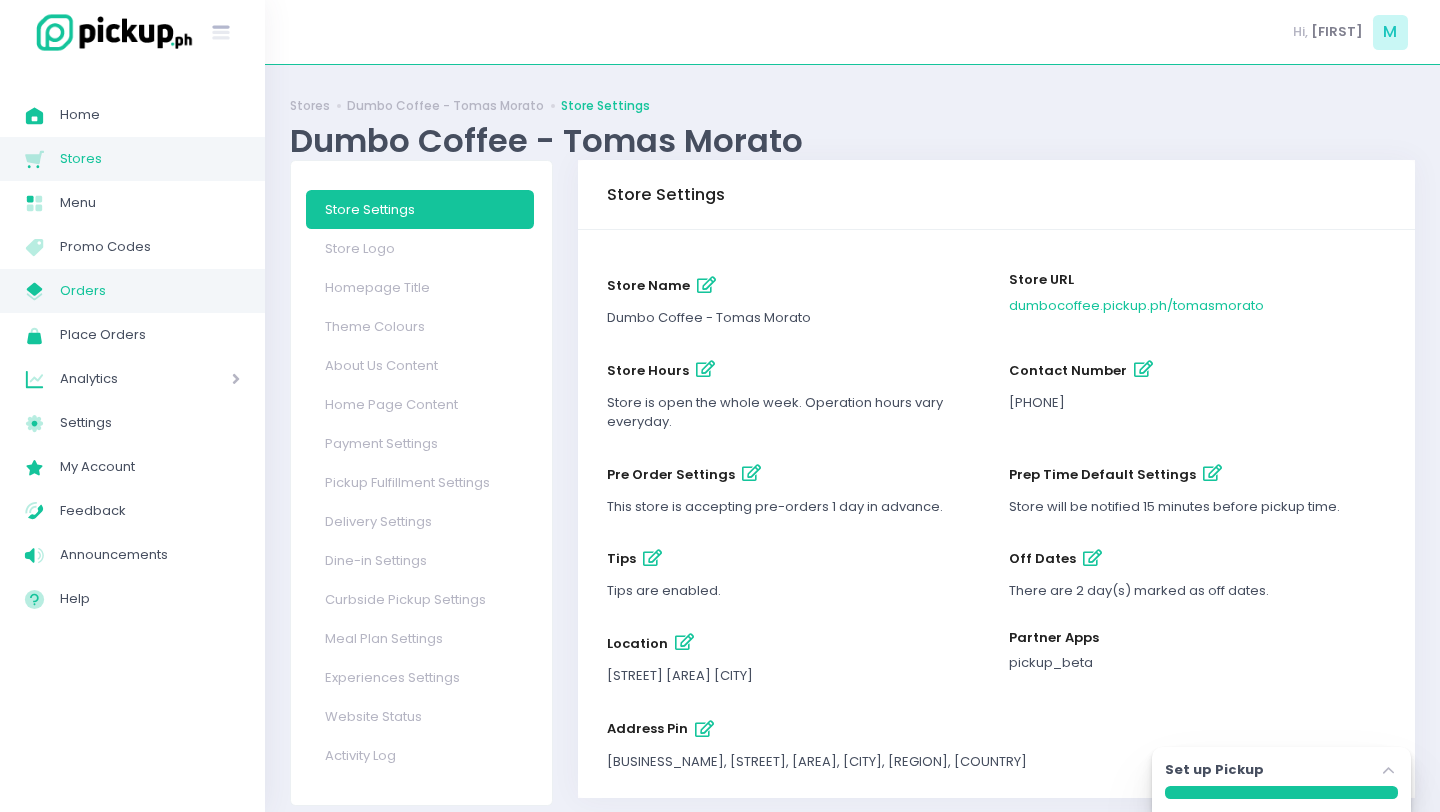 click on "Orders" at bounding box center (150, 291) 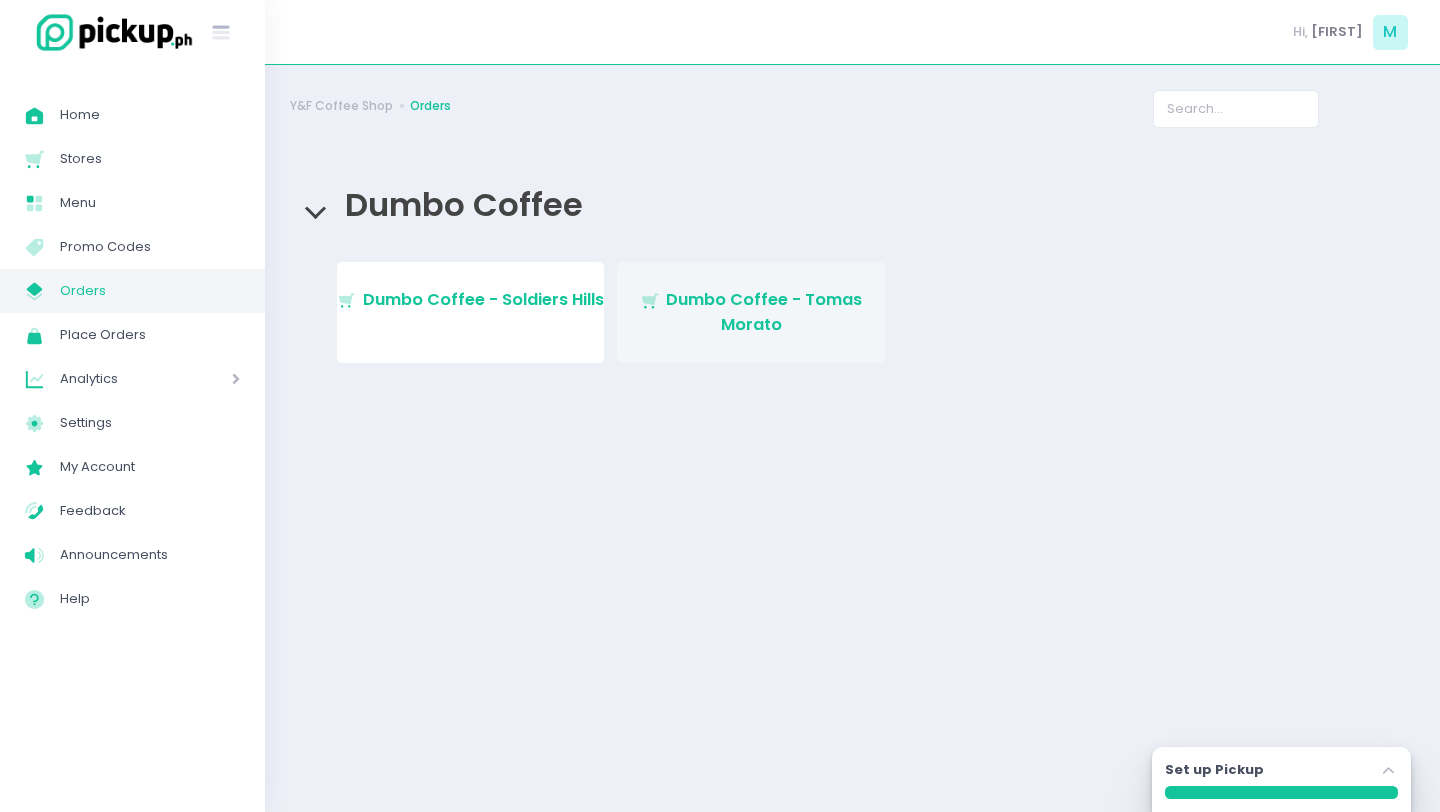 click on "Stockholm-icons / Shopping / Cart1 Created with Sketch. Dumbo Coffee - Tomas Morato" at bounding box center [751, 312] 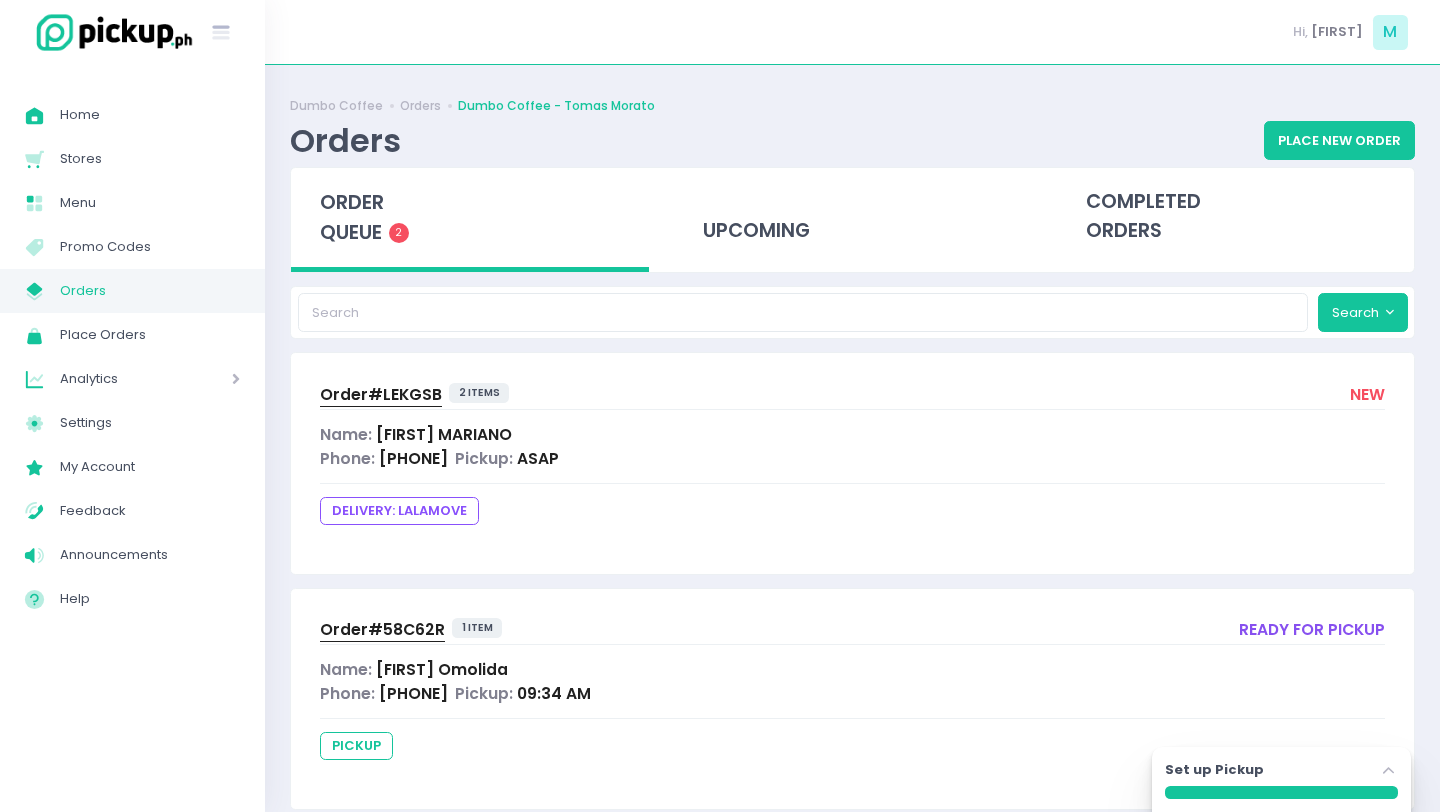 scroll, scrollTop: 36, scrollLeft: 0, axis: vertical 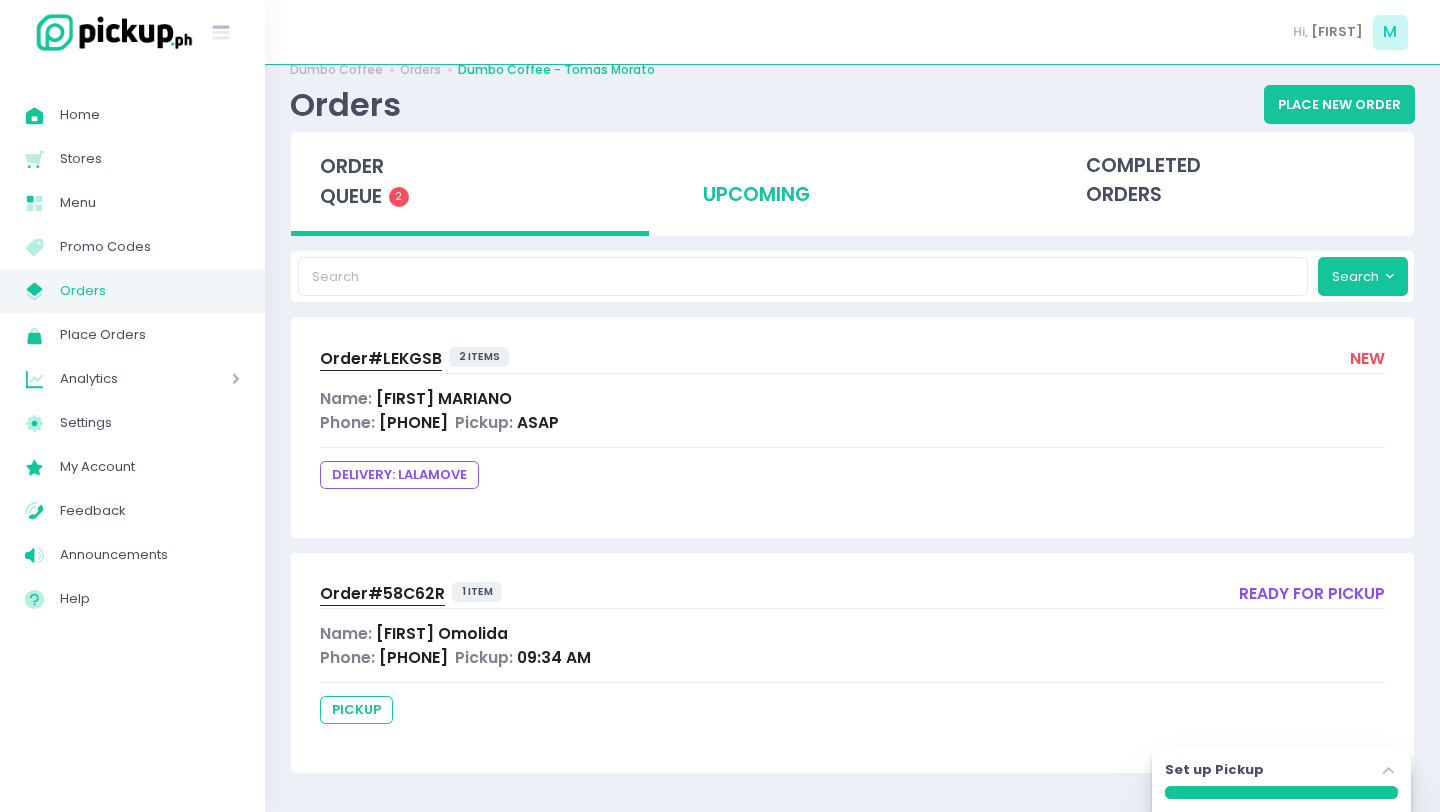 click on "upcoming" at bounding box center (853, 181) 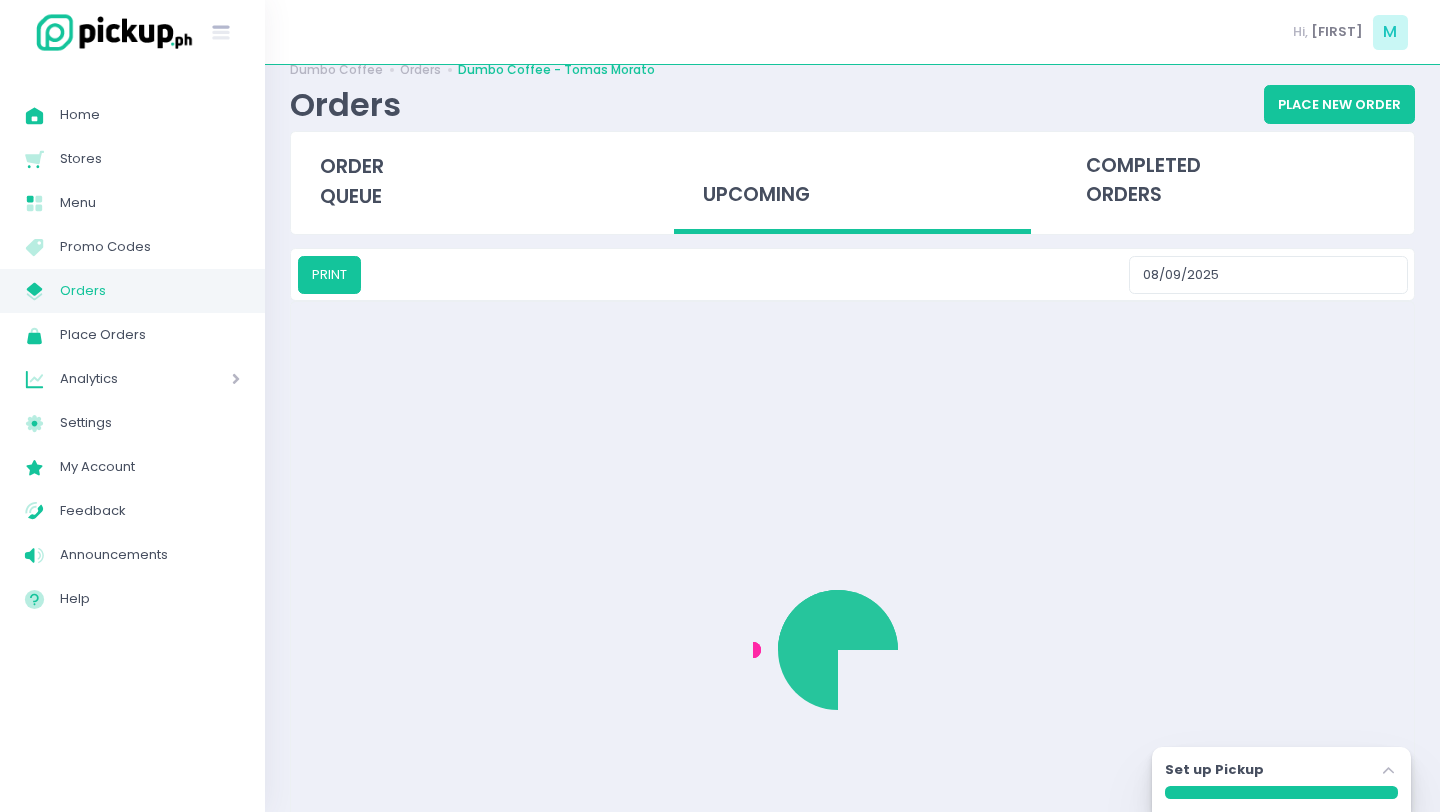 scroll, scrollTop: 0, scrollLeft: 0, axis: both 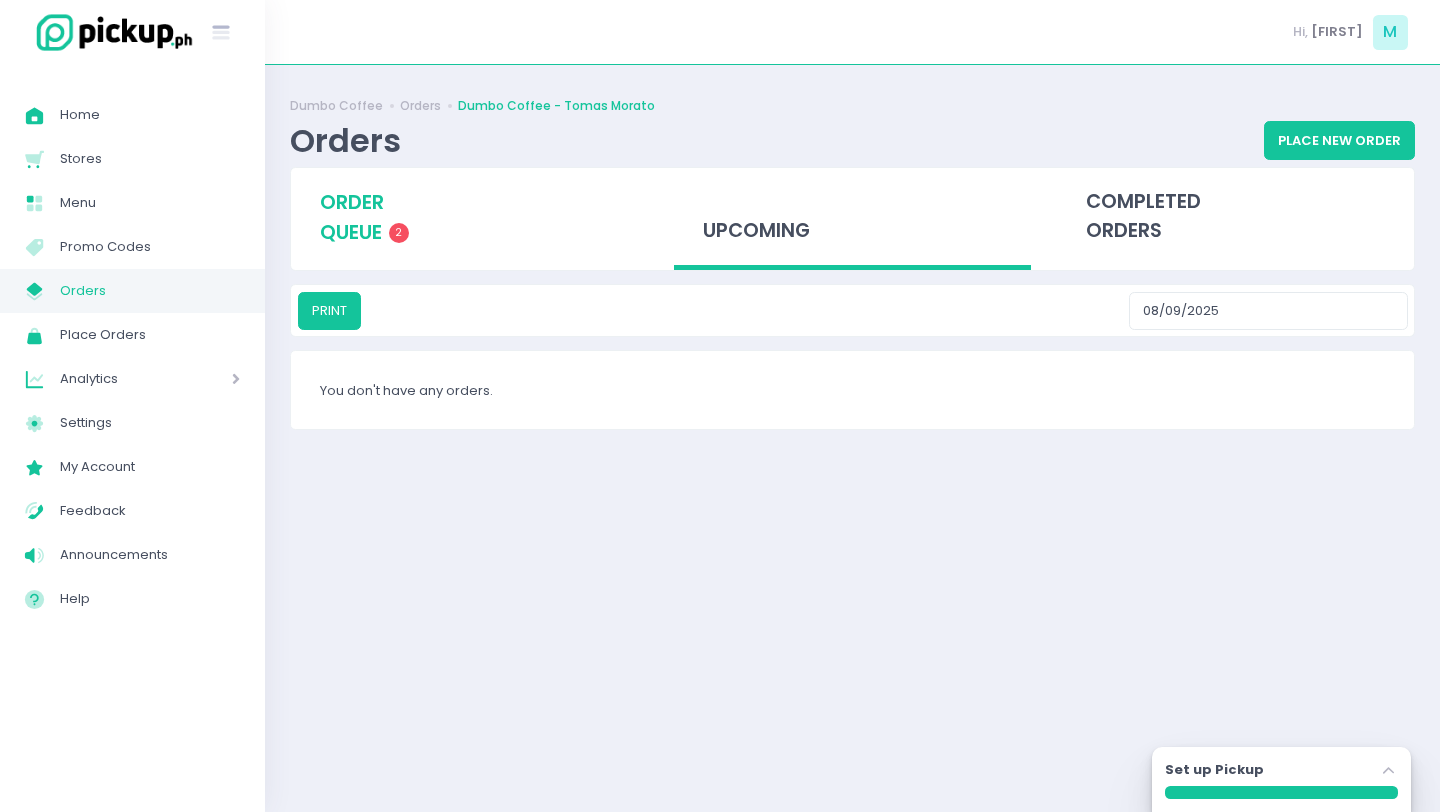click on "order   queue" at bounding box center (352, 217) 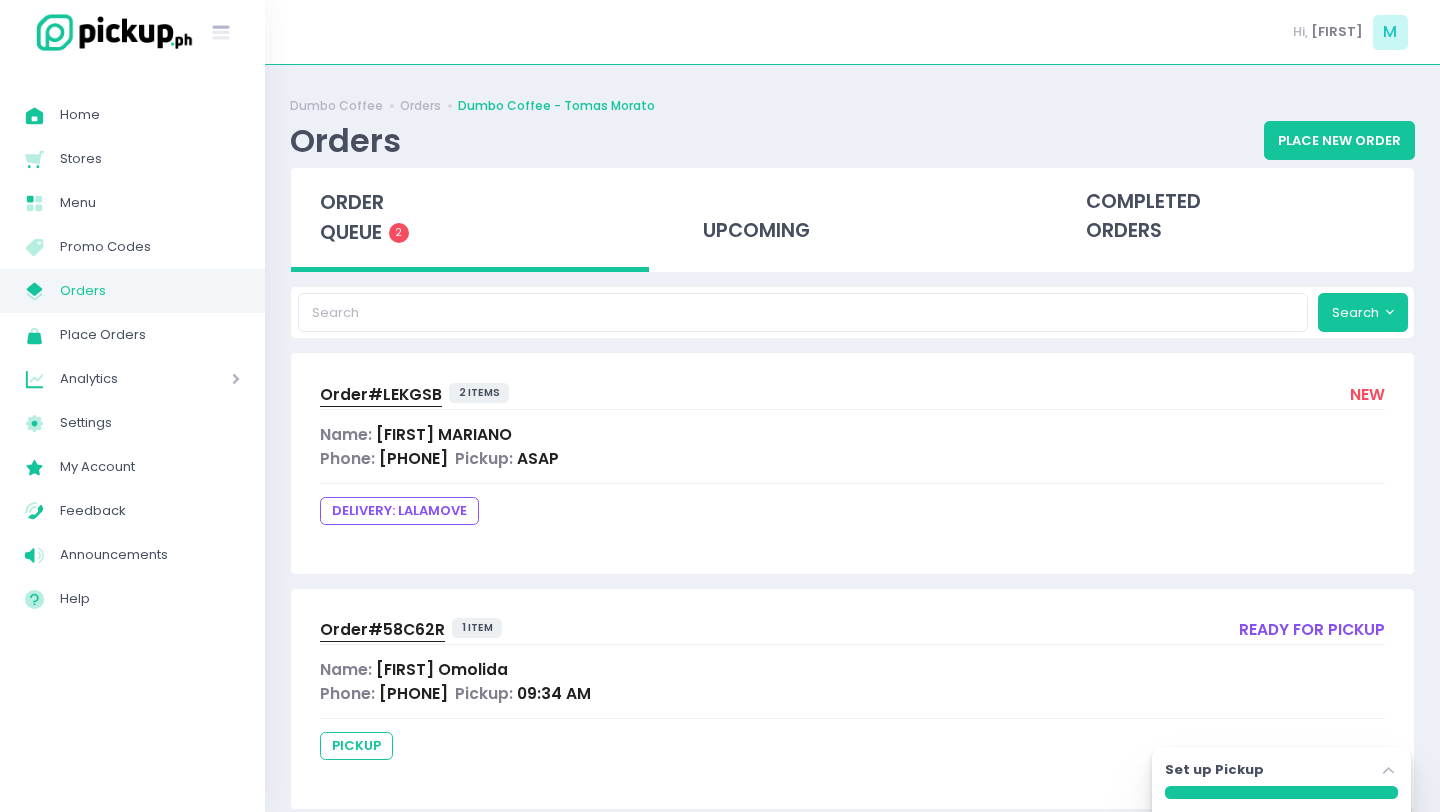 click on "Order# LEKGSB" at bounding box center (381, 394) 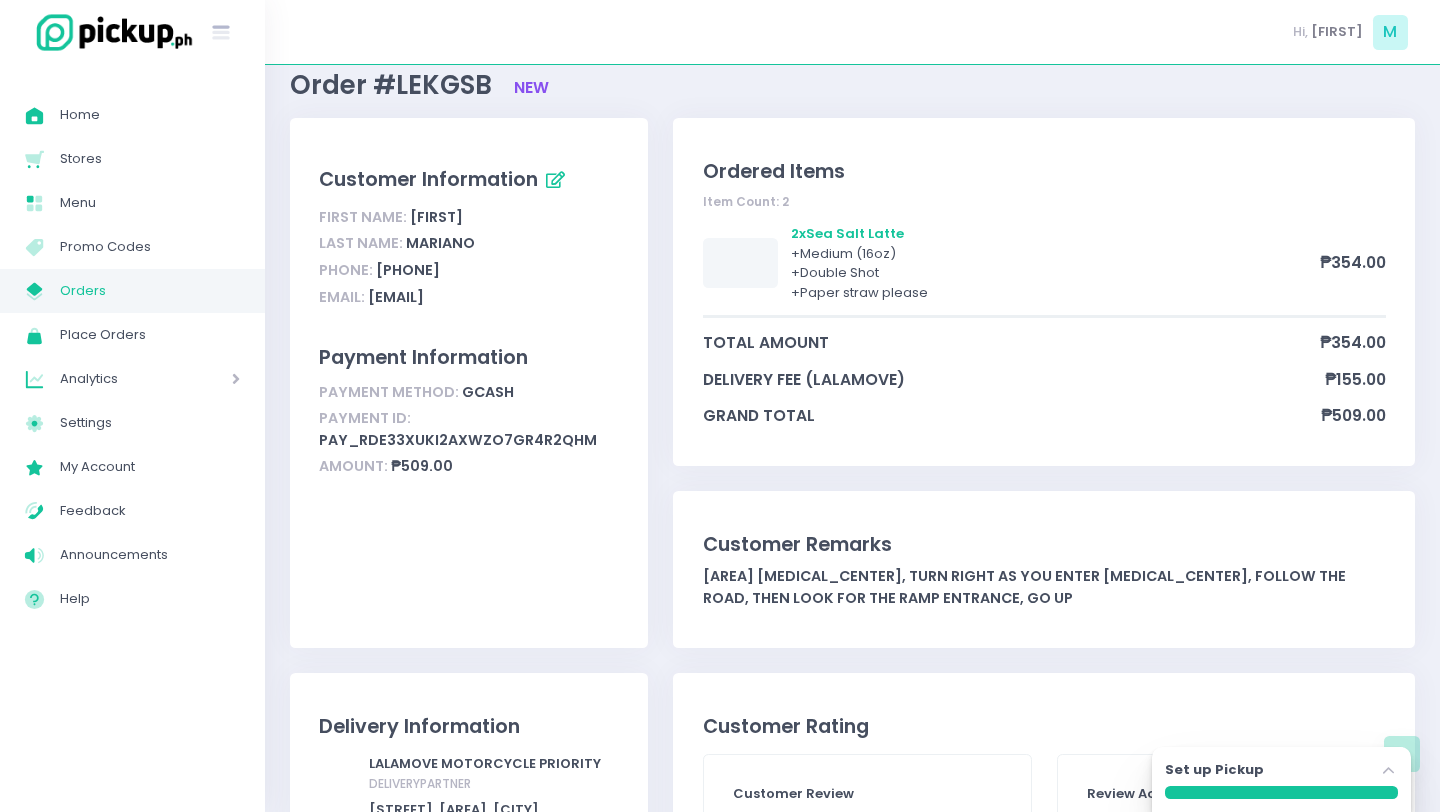 scroll, scrollTop: 0, scrollLeft: 0, axis: both 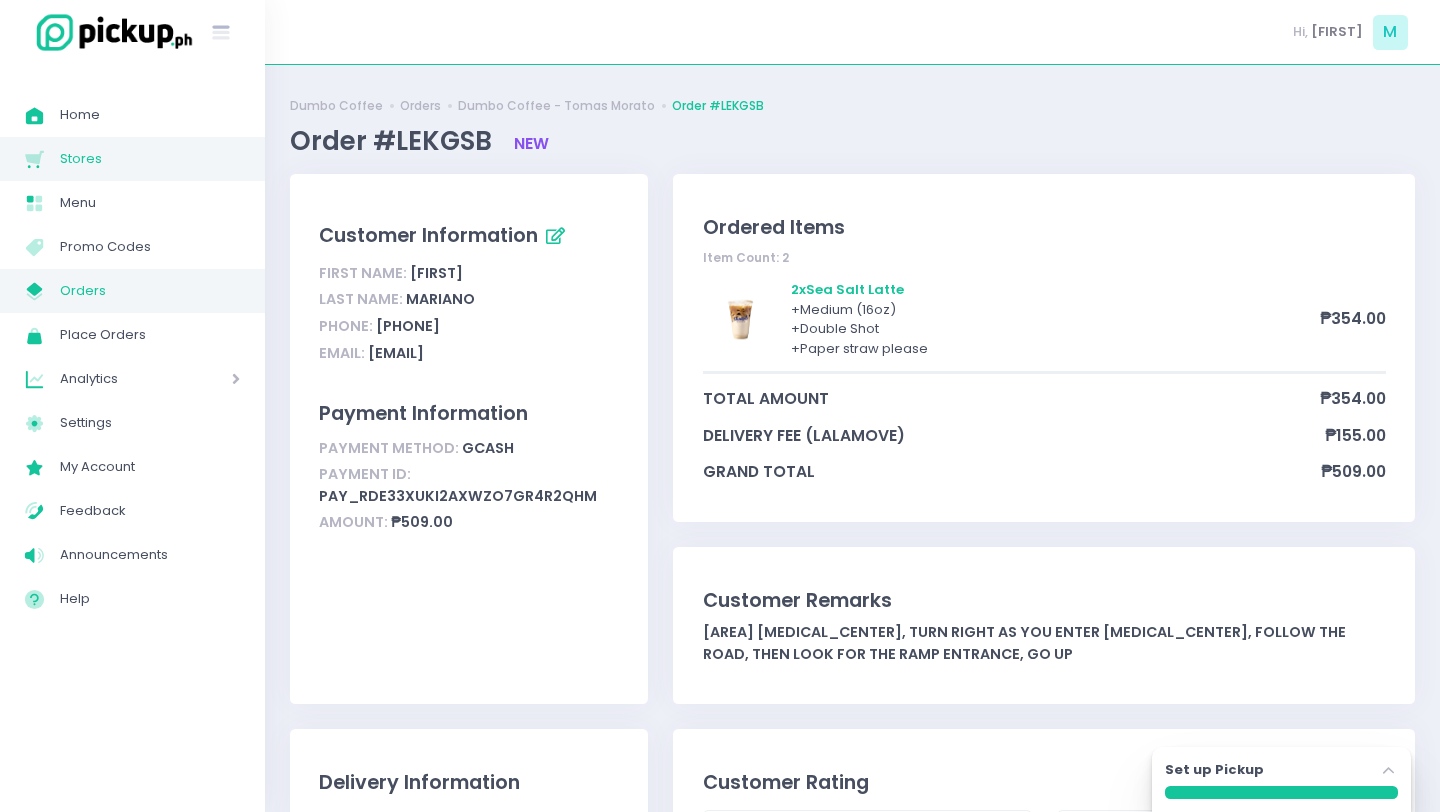 click on "Stores" at bounding box center (150, 159) 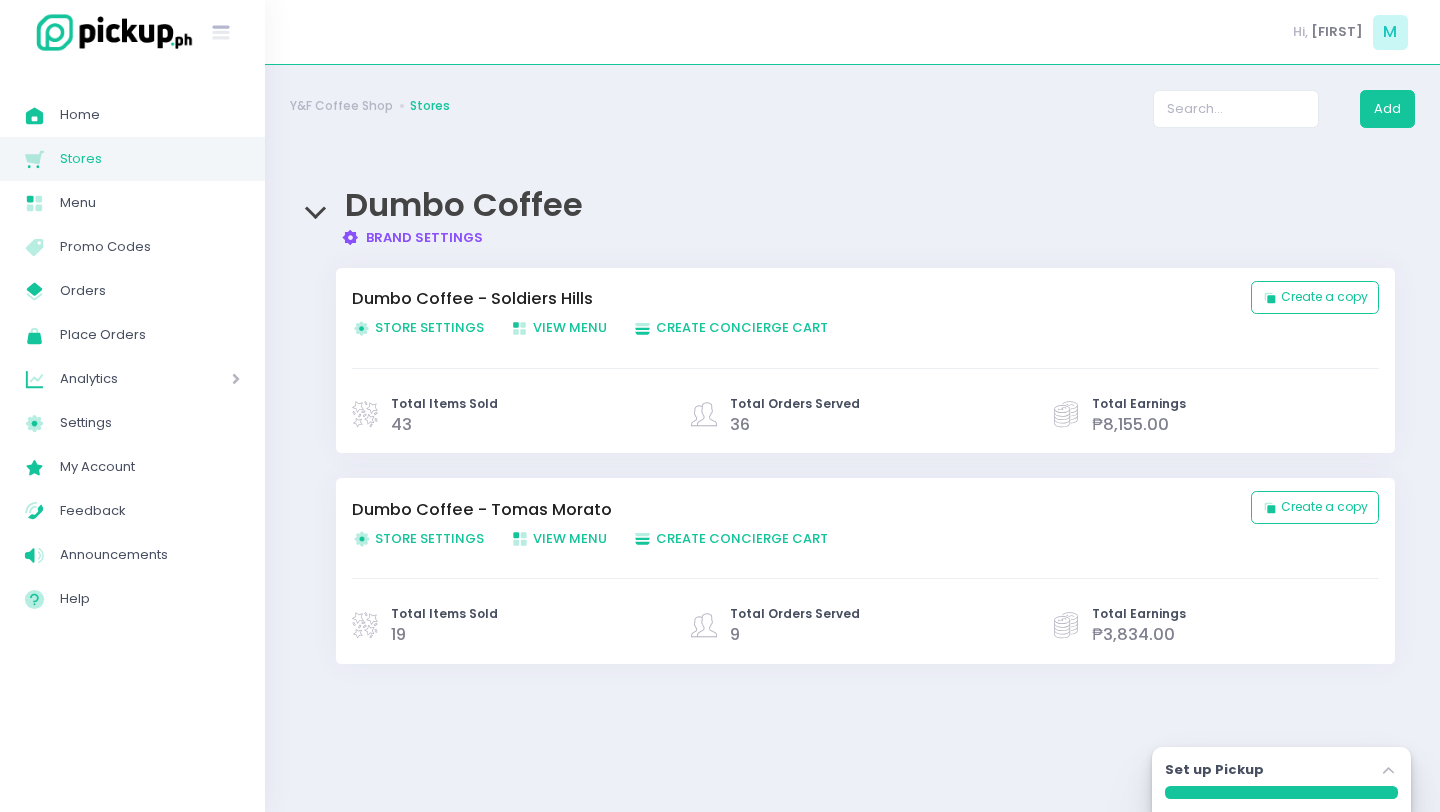 click on "Store Settings Created with Sketch. Store Settings" at bounding box center [418, 538] 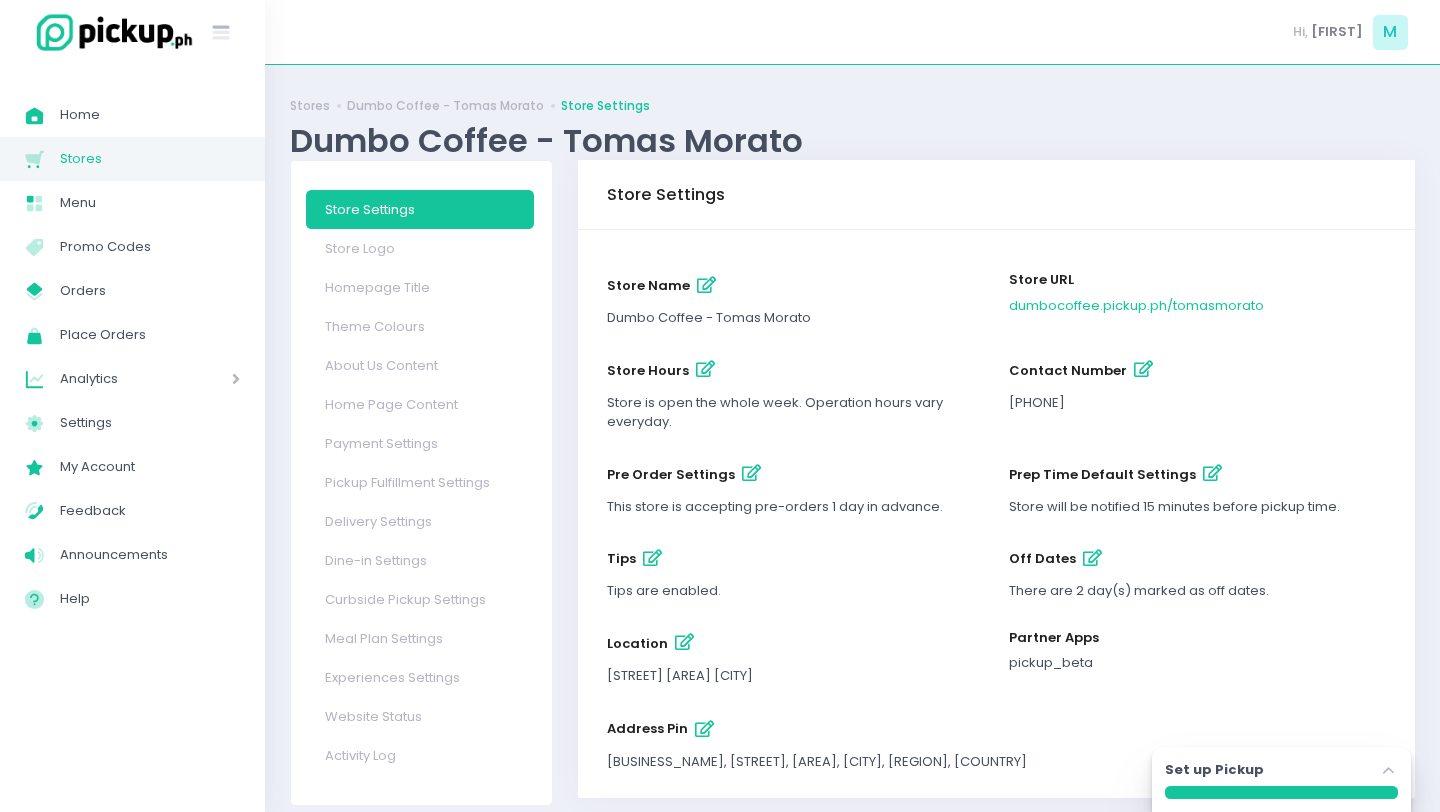 click at bounding box center (705, 369) 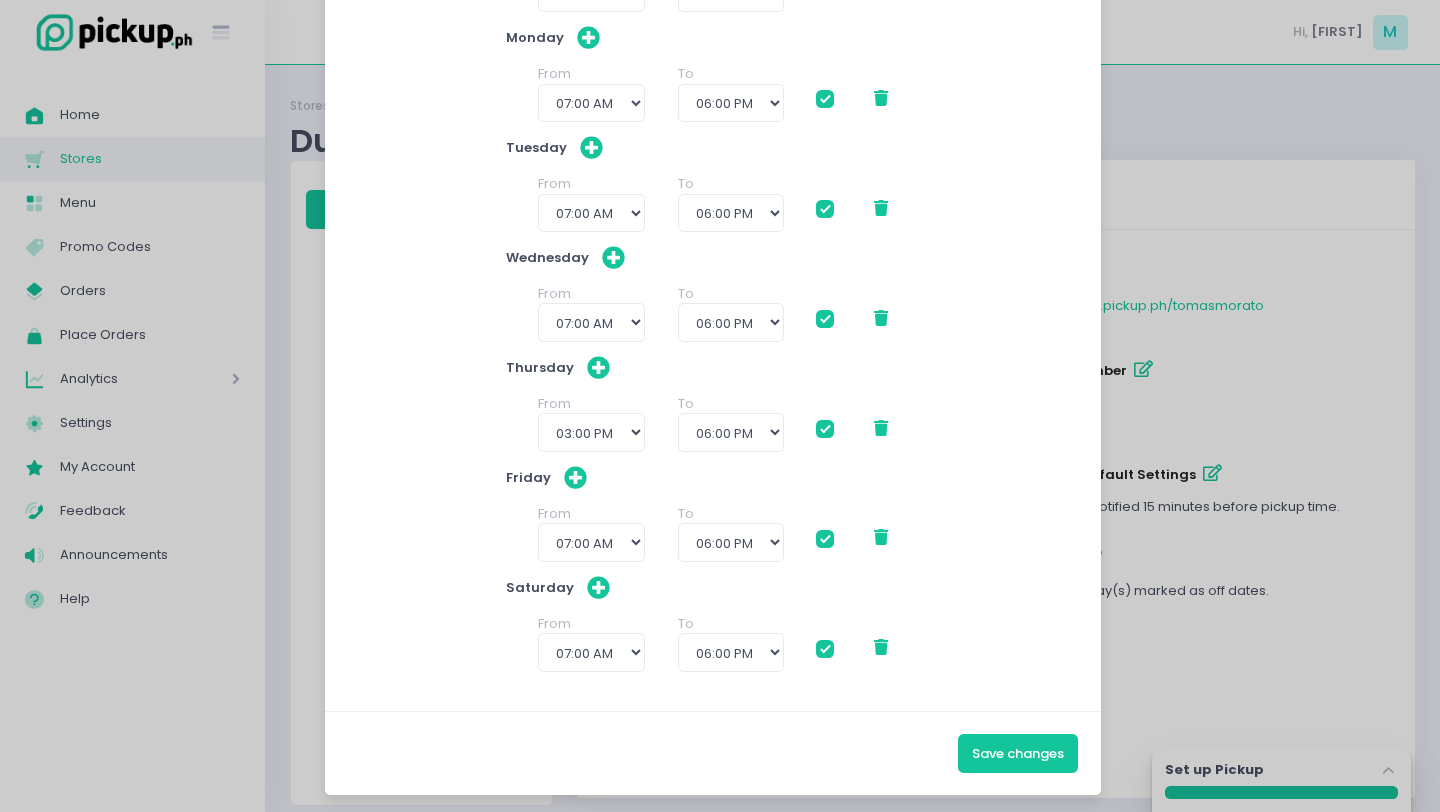 scroll, scrollTop: 243, scrollLeft: 0, axis: vertical 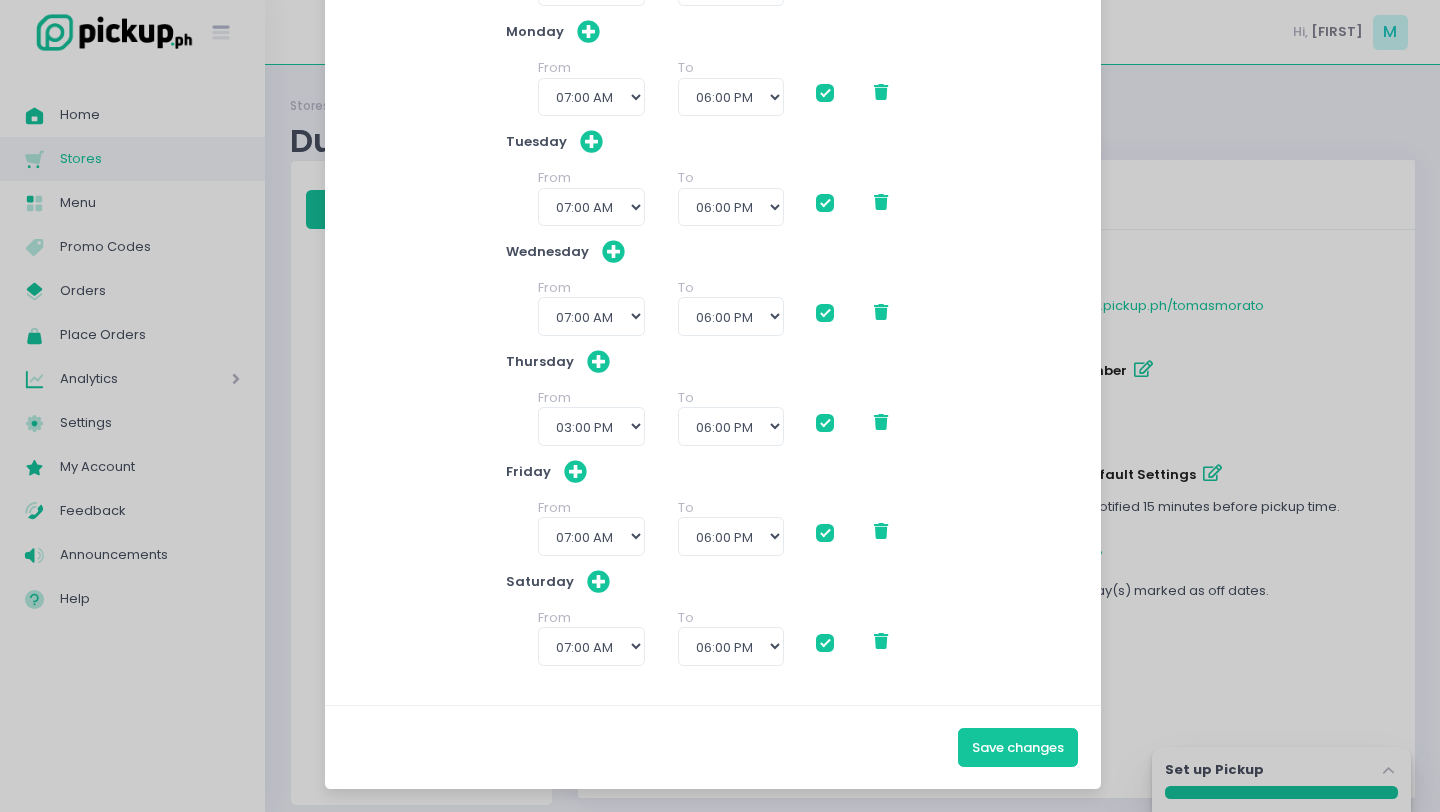 click at bounding box center [825, 643] 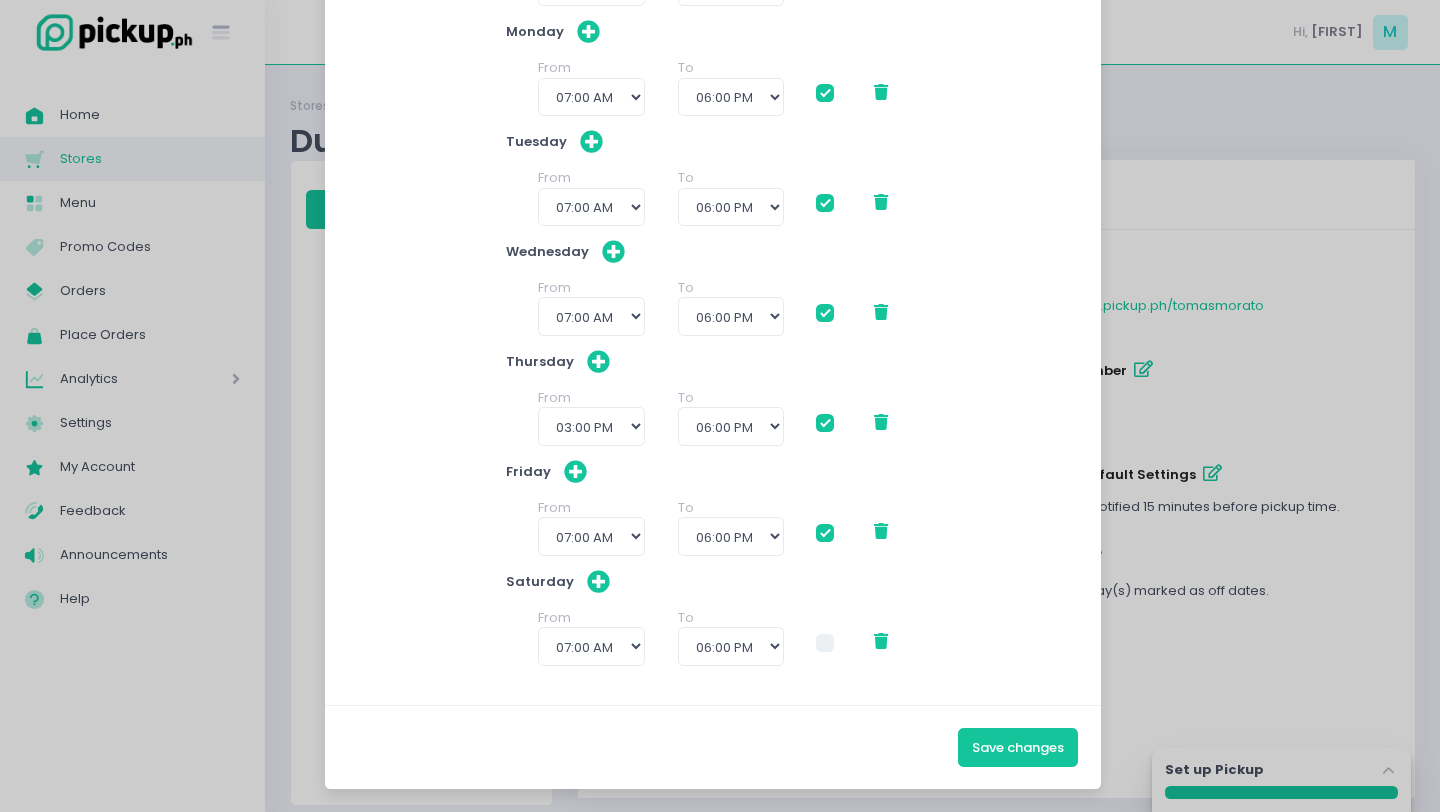 checkbox on "true" 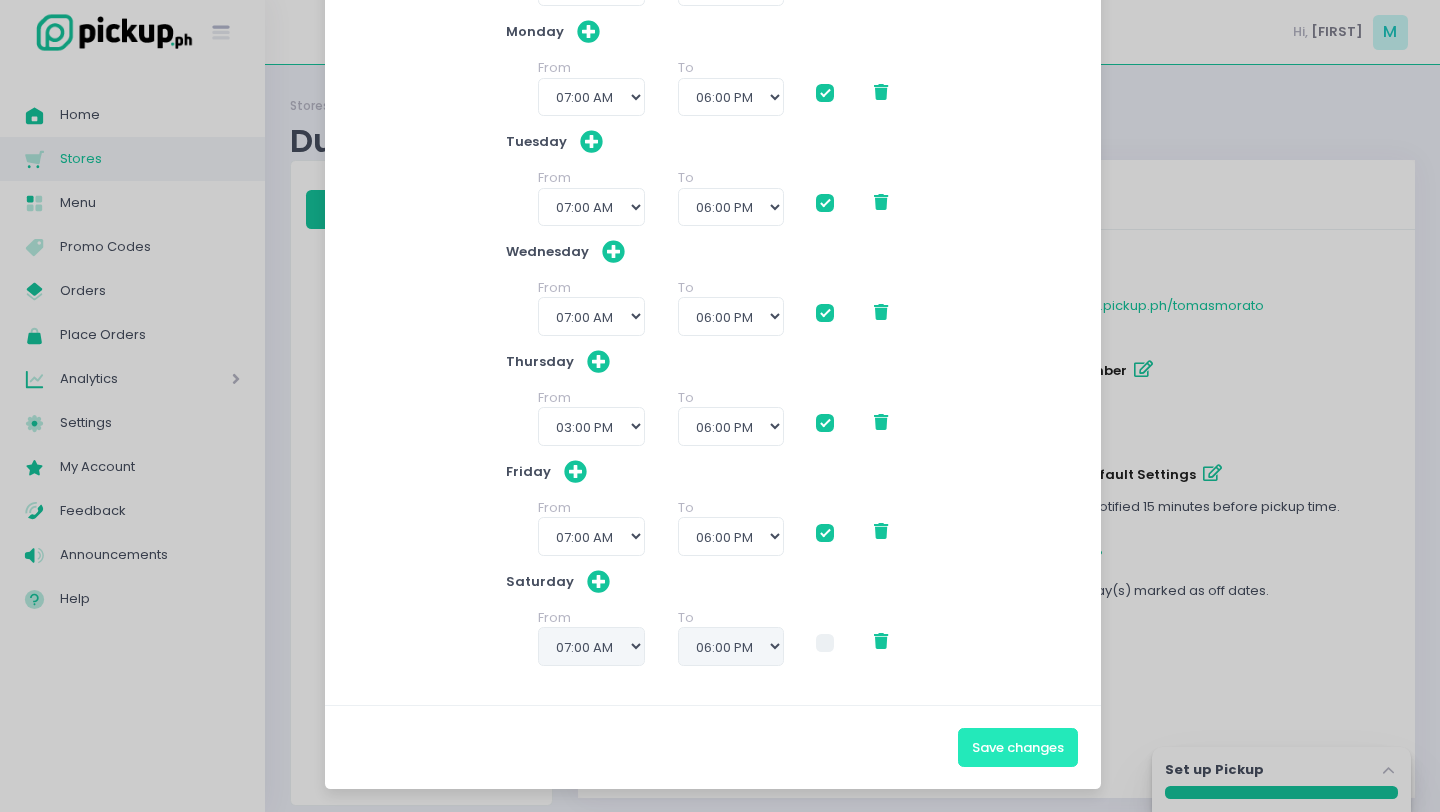 click on "Save changes" at bounding box center (1018, 747) 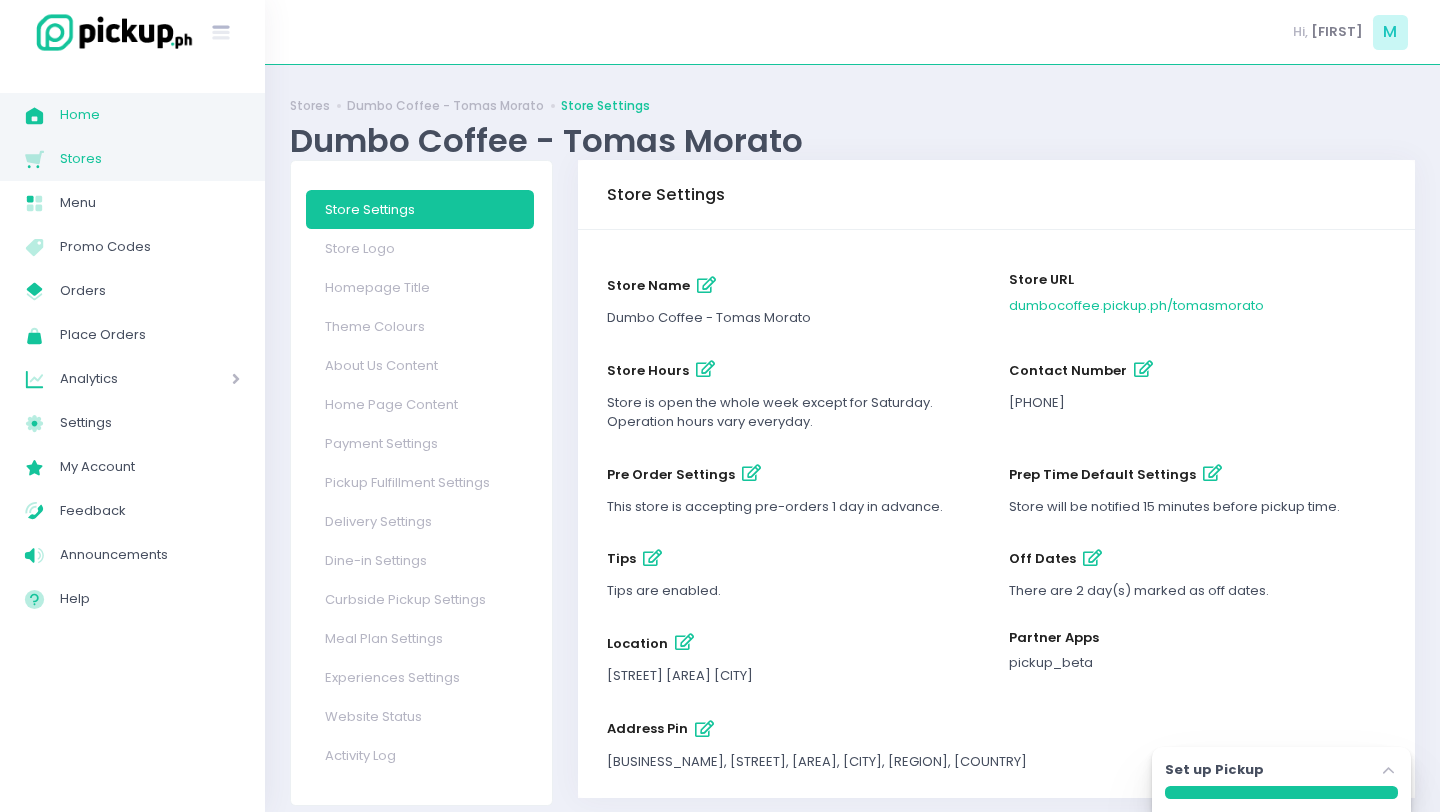 click on "Home" at bounding box center (150, 115) 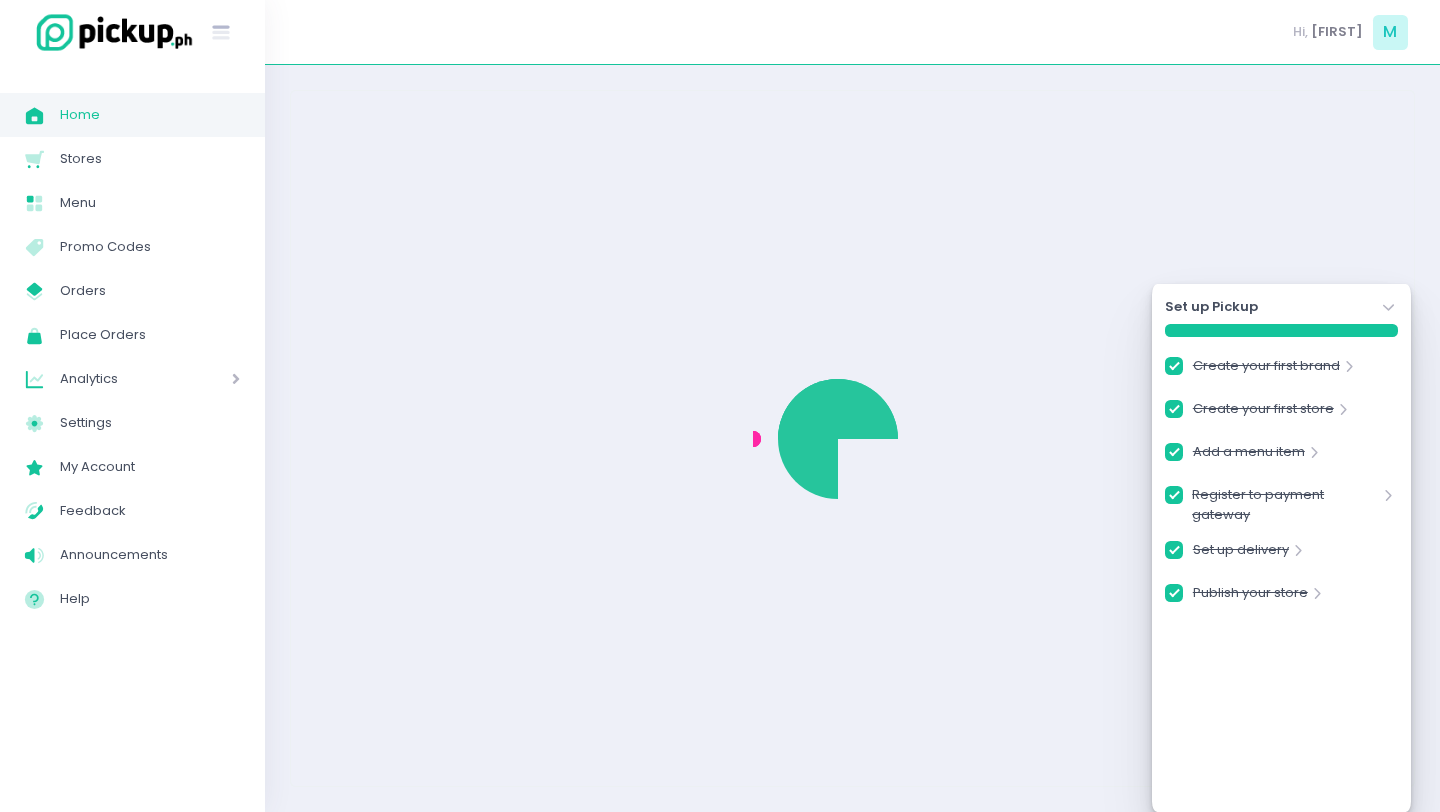 checkbox on "true" 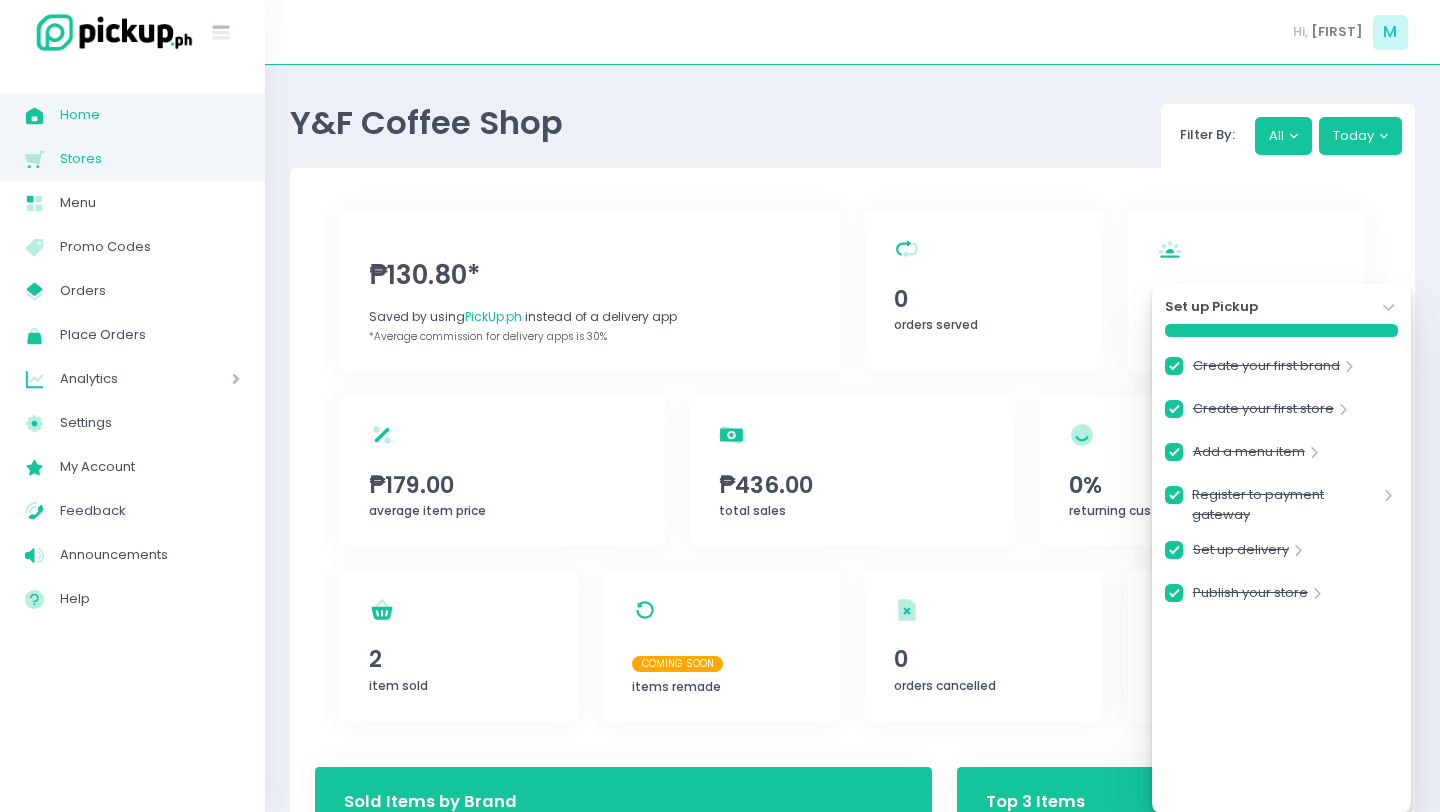 click on "Stores" at bounding box center (150, 159) 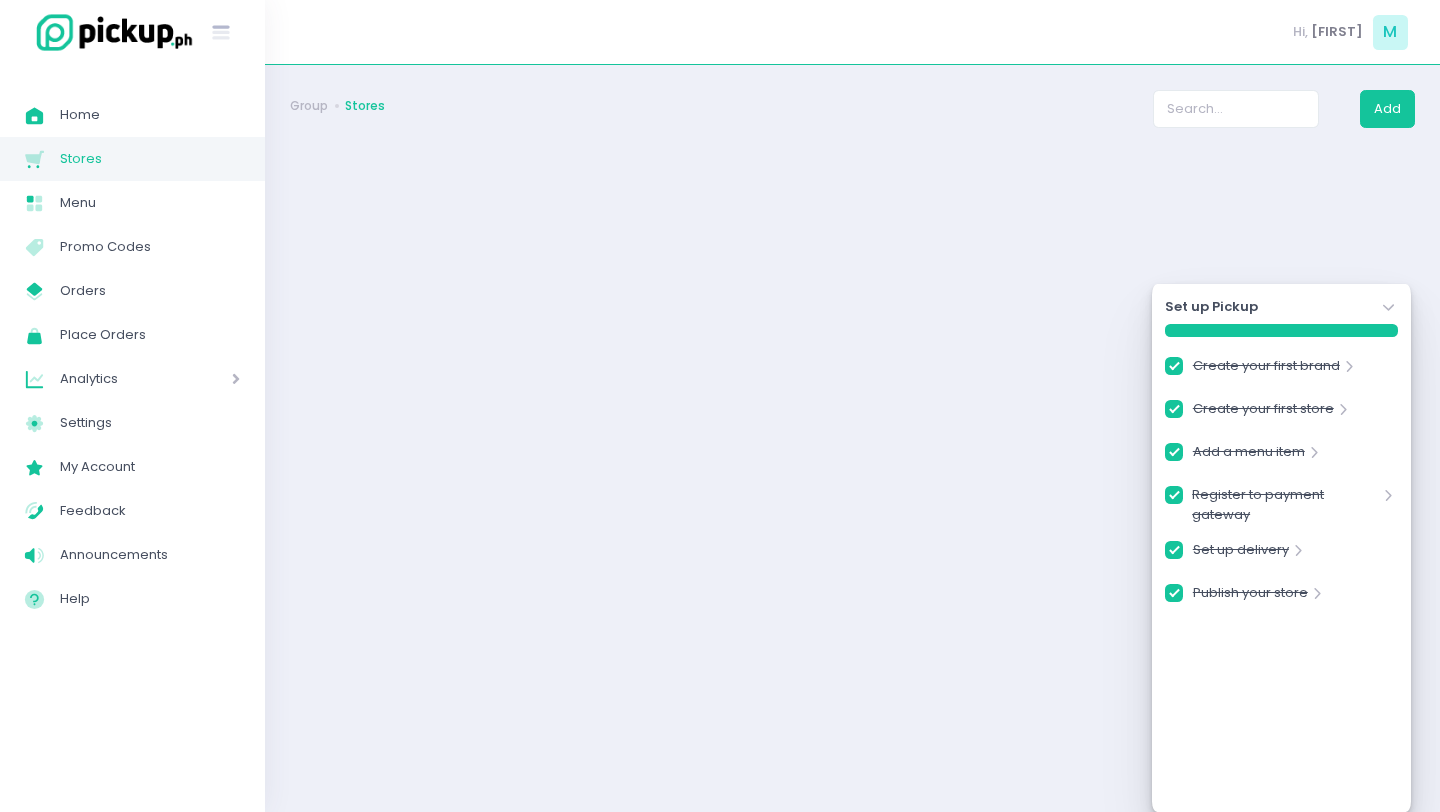 checkbox on "true" 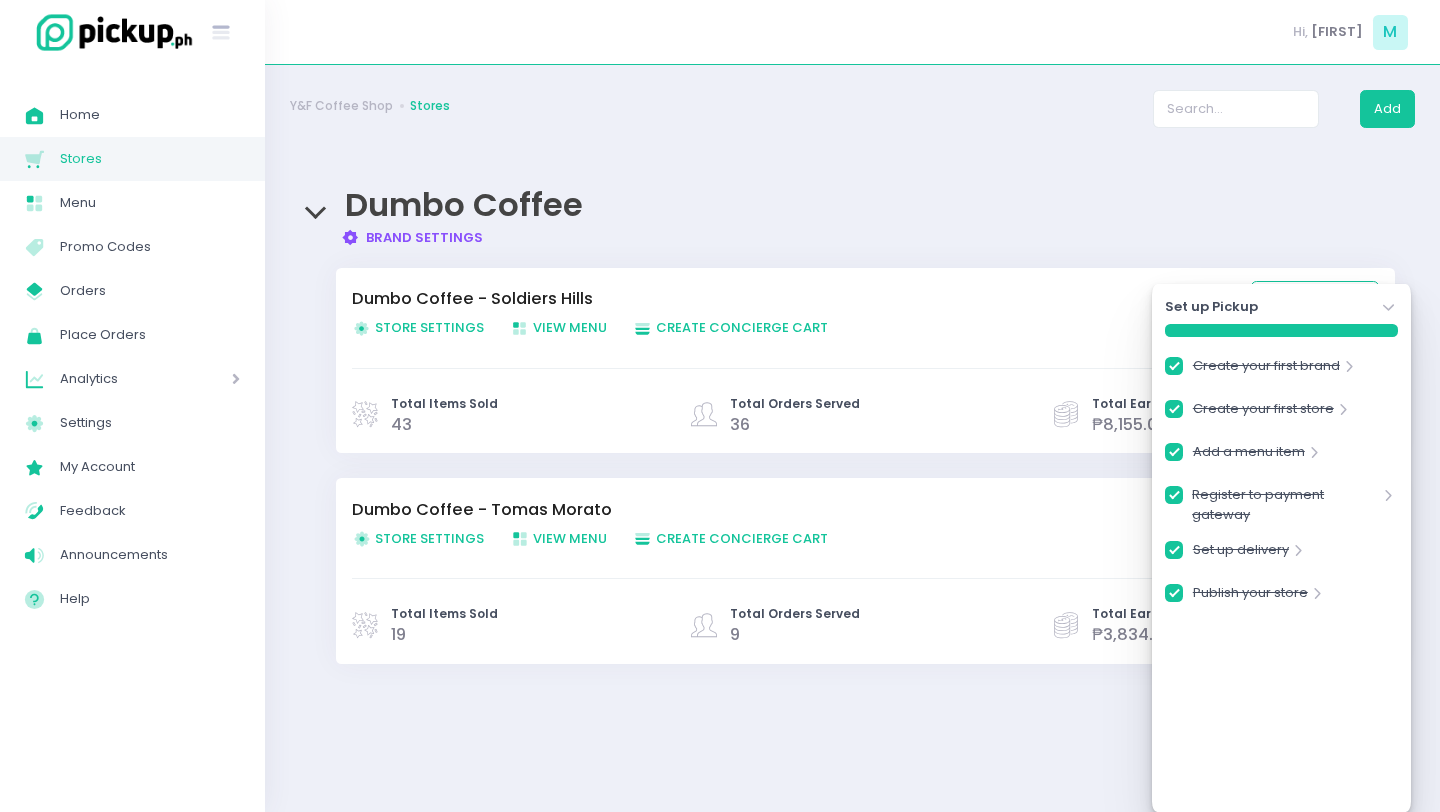 click on "View Menu Created with Sketch. View Menu" at bounding box center [558, 327] 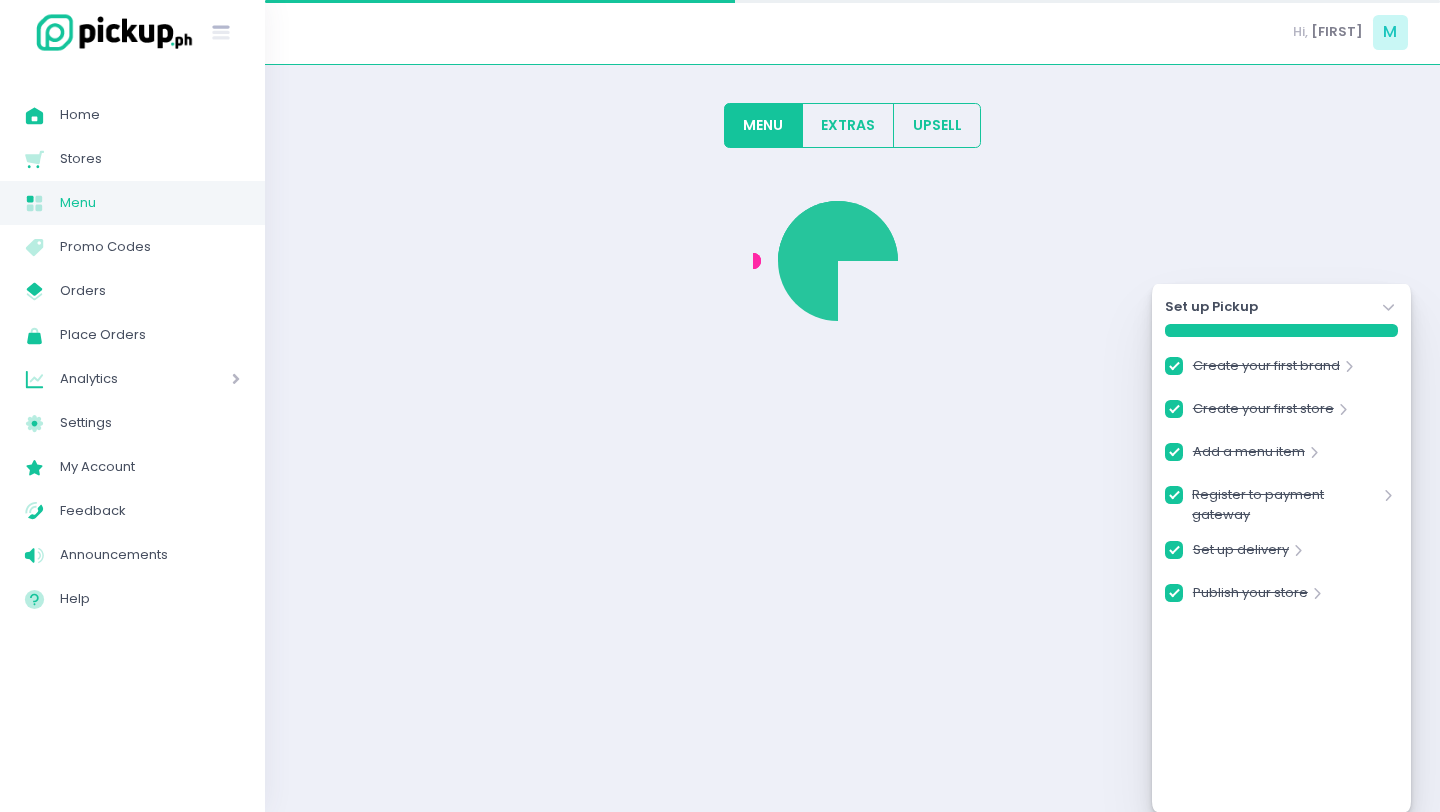 checkbox on "true" 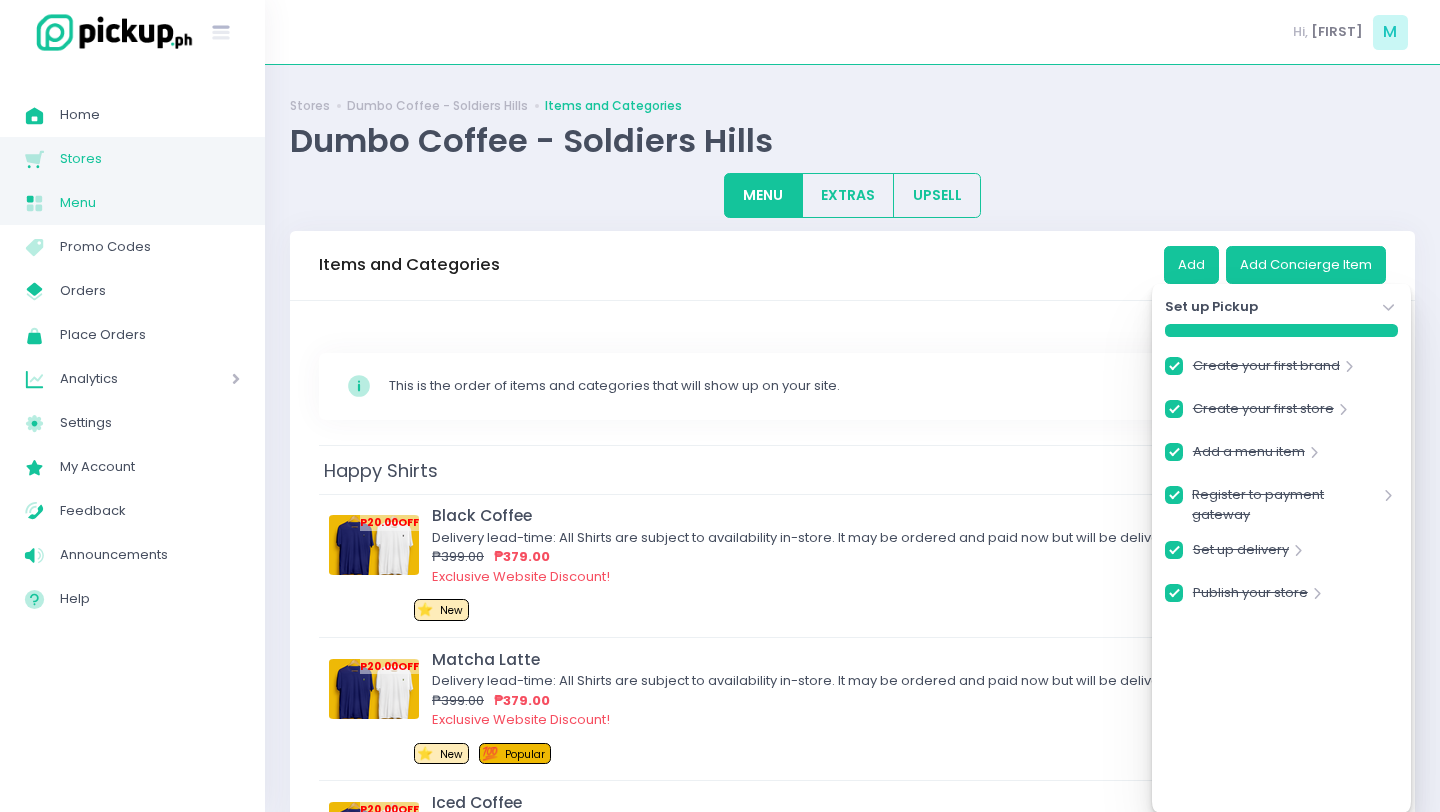 click on "Stores" at bounding box center (150, 159) 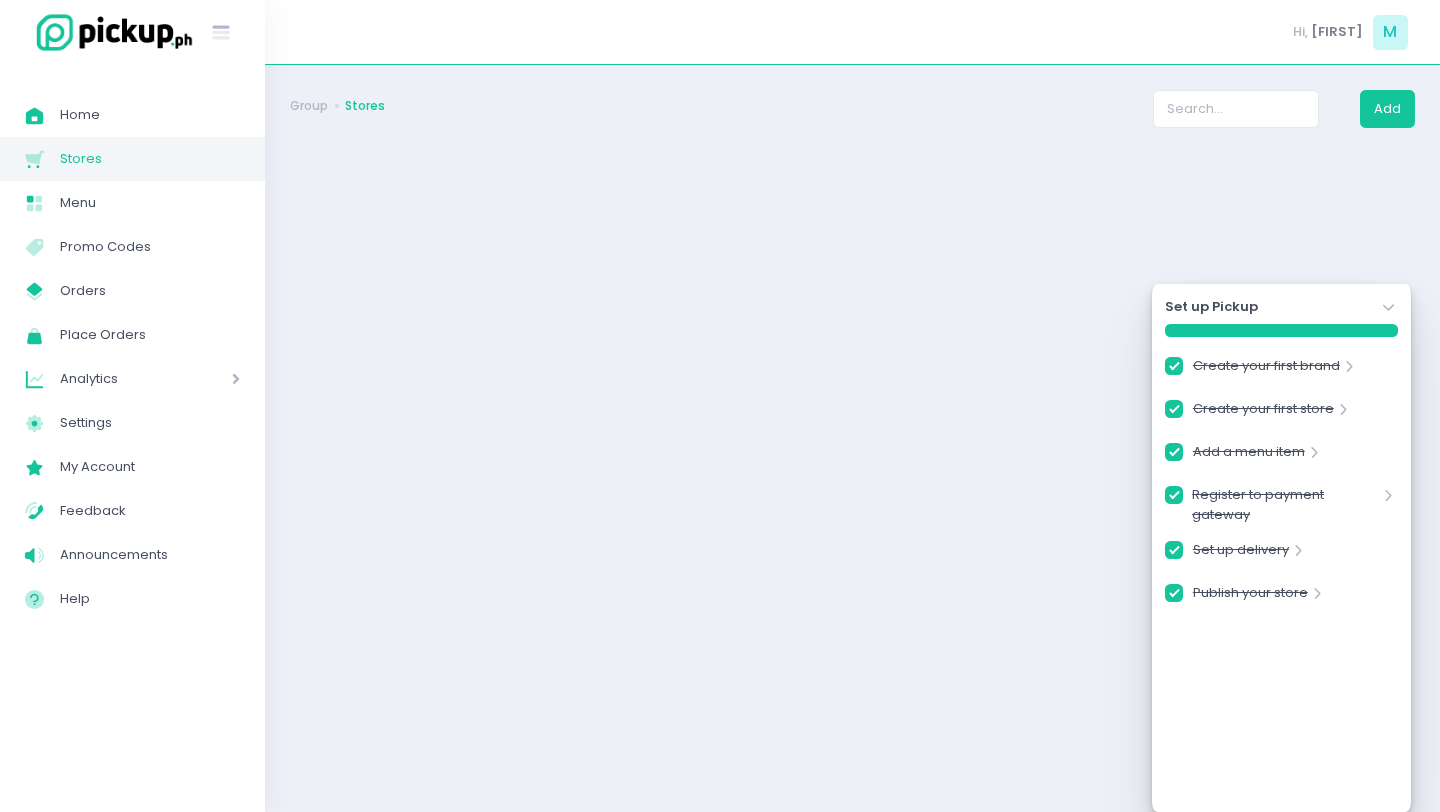 checkbox on "true" 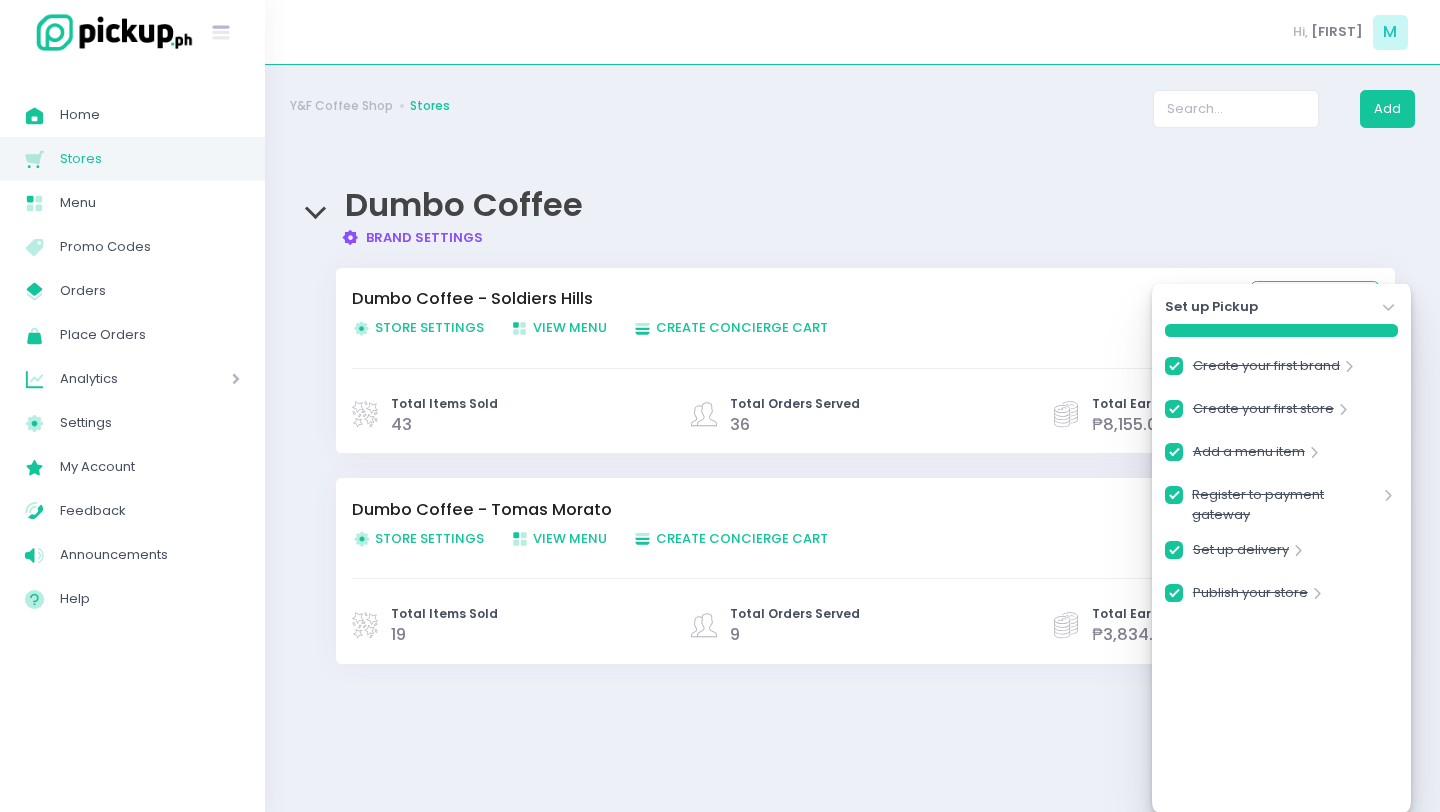 click on "Store Settings Created with Sketch. Store Settings" at bounding box center (418, 327) 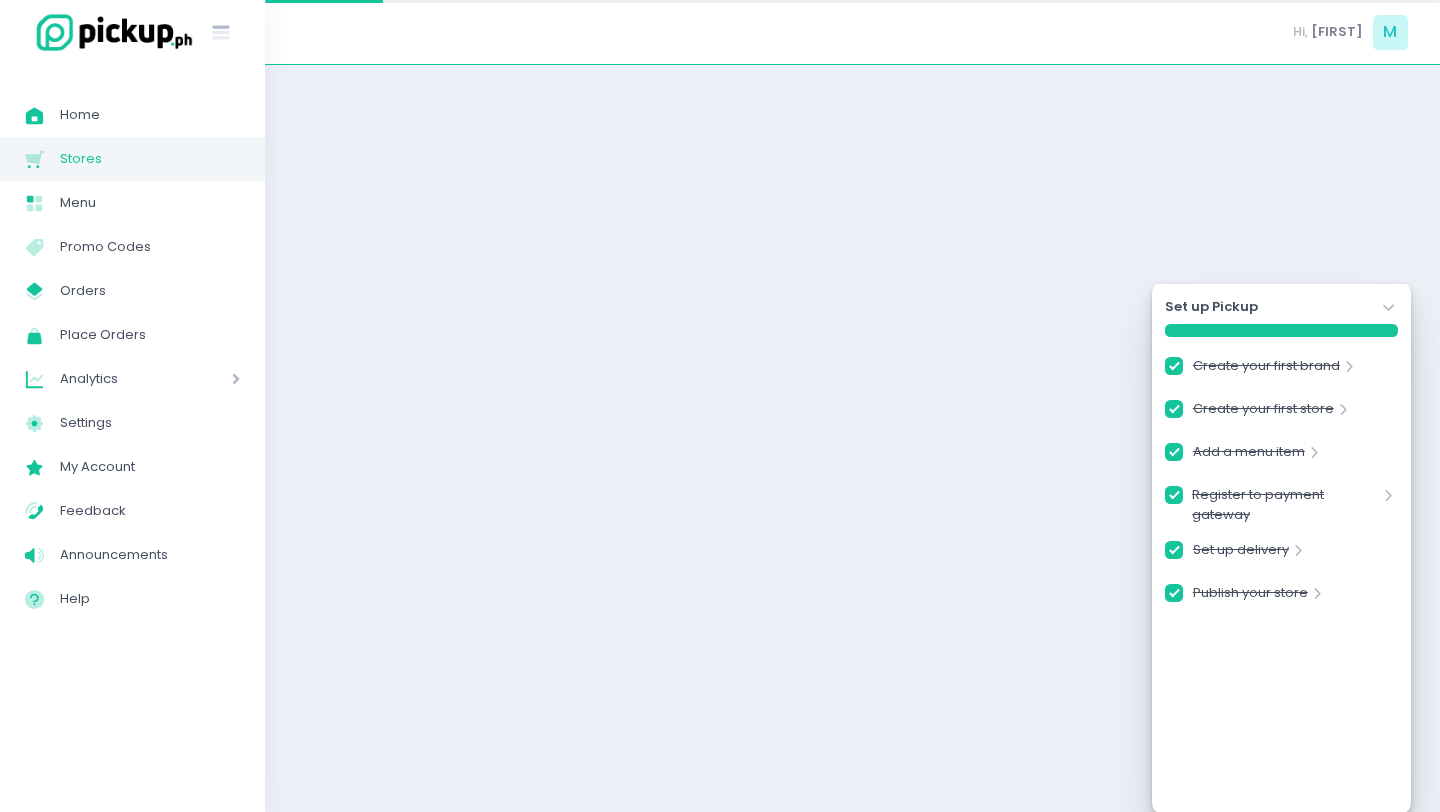 checkbox on "true" 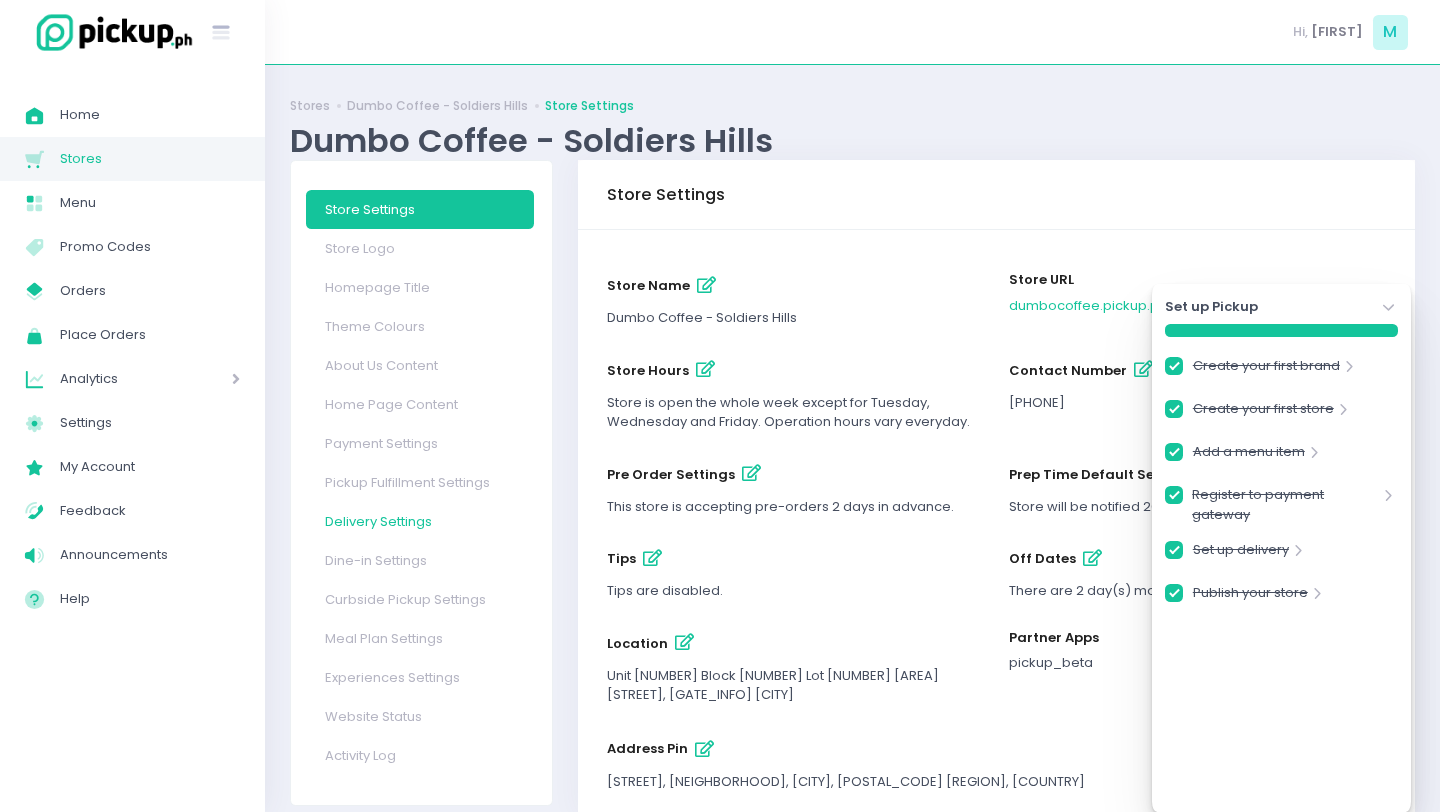 scroll, scrollTop: 55, scrollLeft: 0, axis: vertical 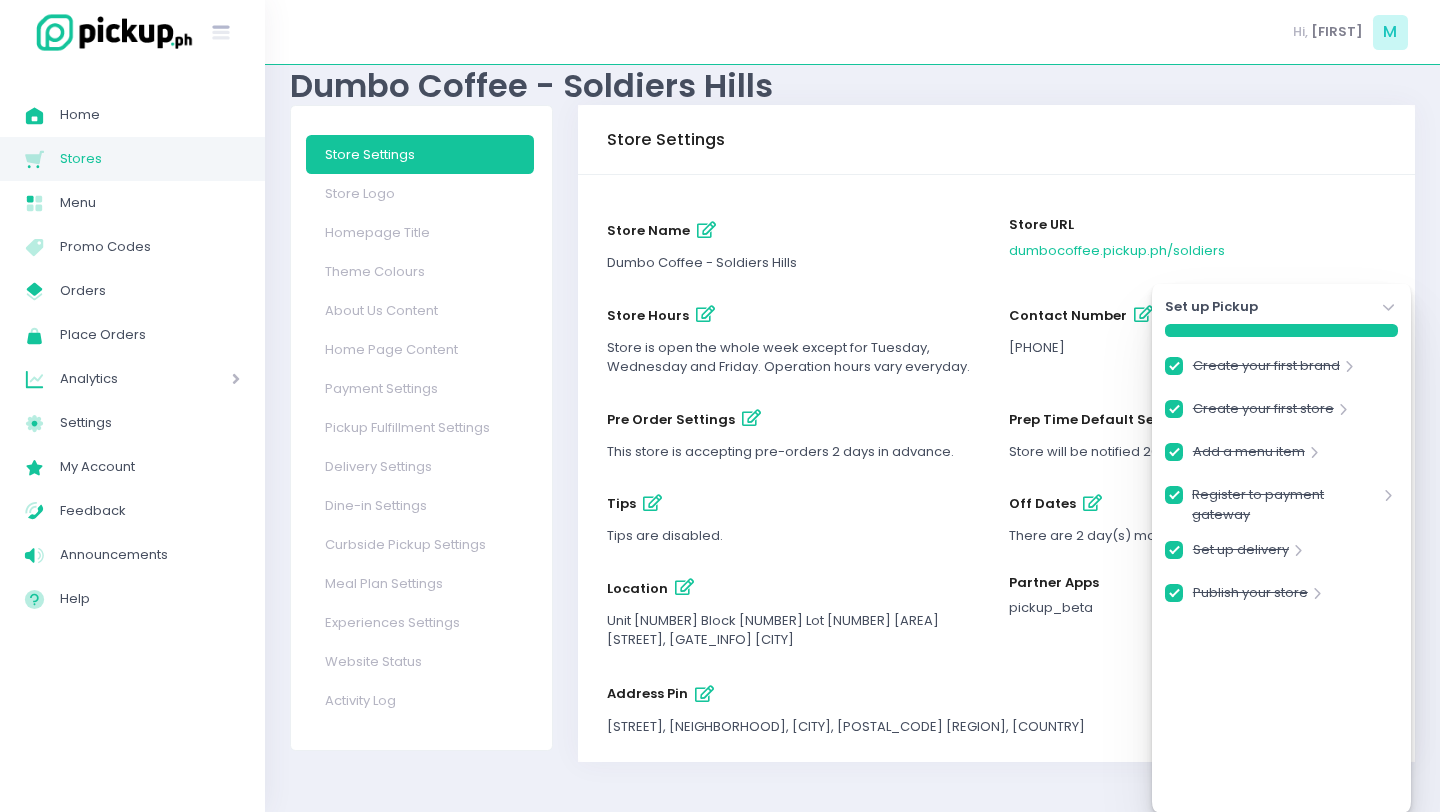 click at bounding box center [705, 314] 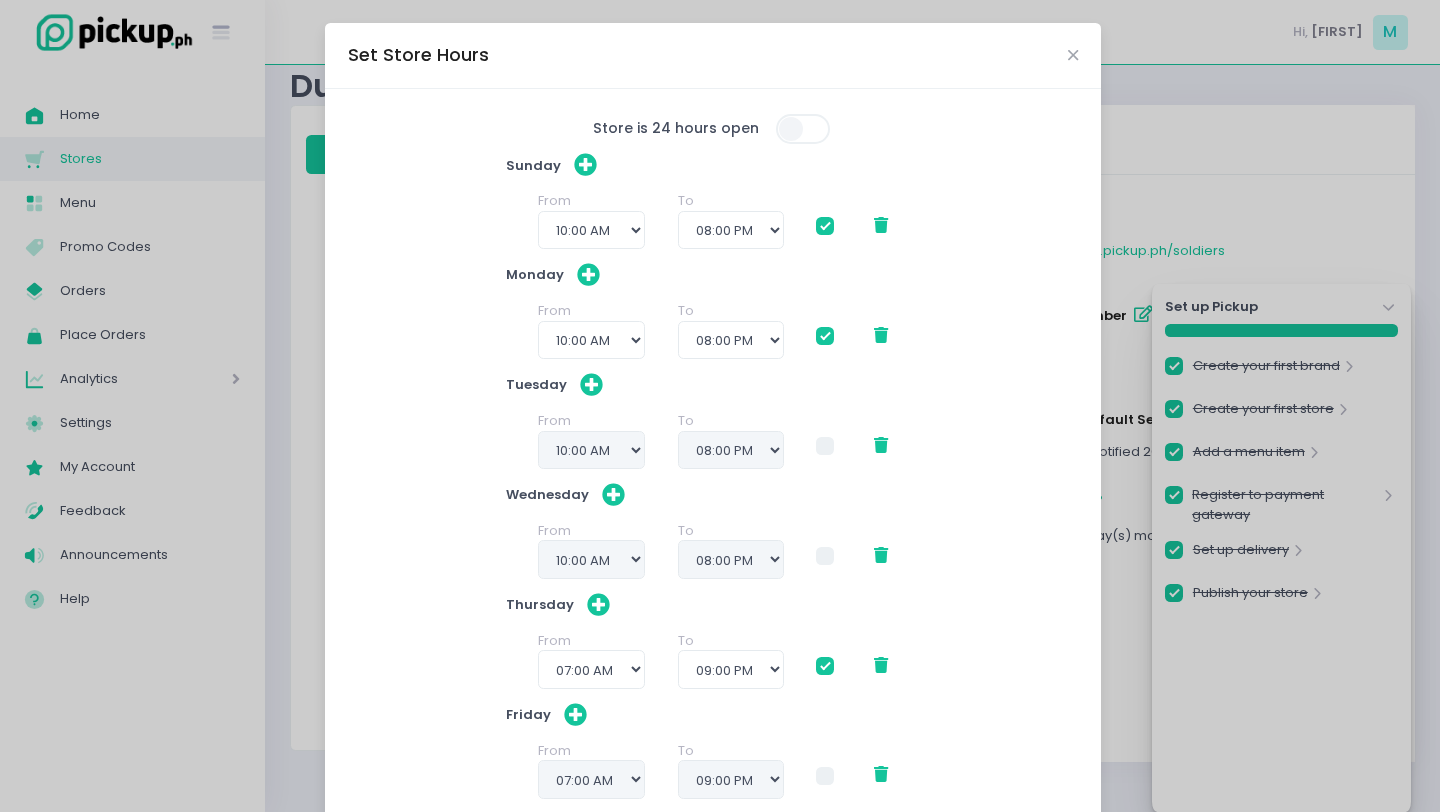 scroll, scrollTop: 243, scrollLeft: 0, axis: vertical 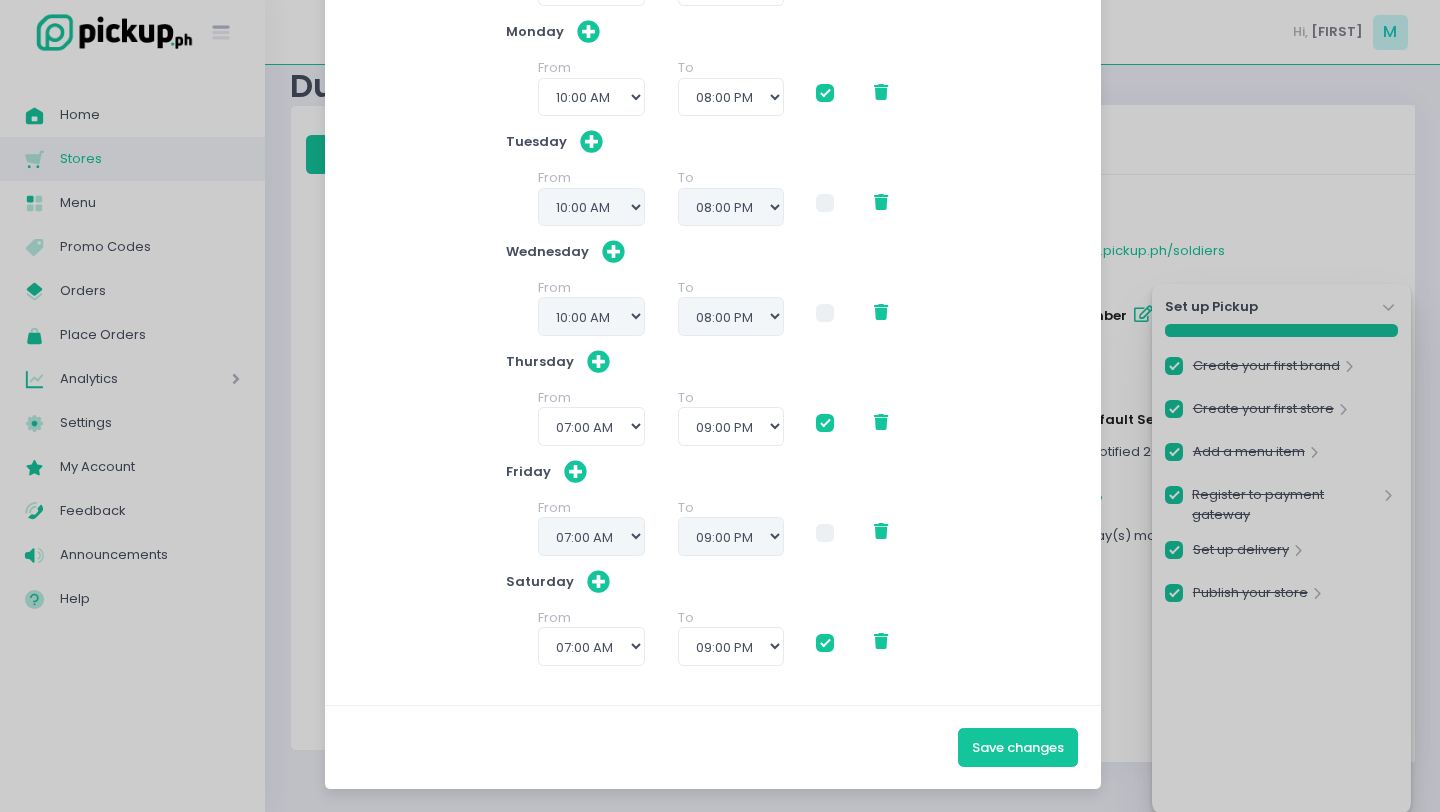 click at bounding box center [825, 643] 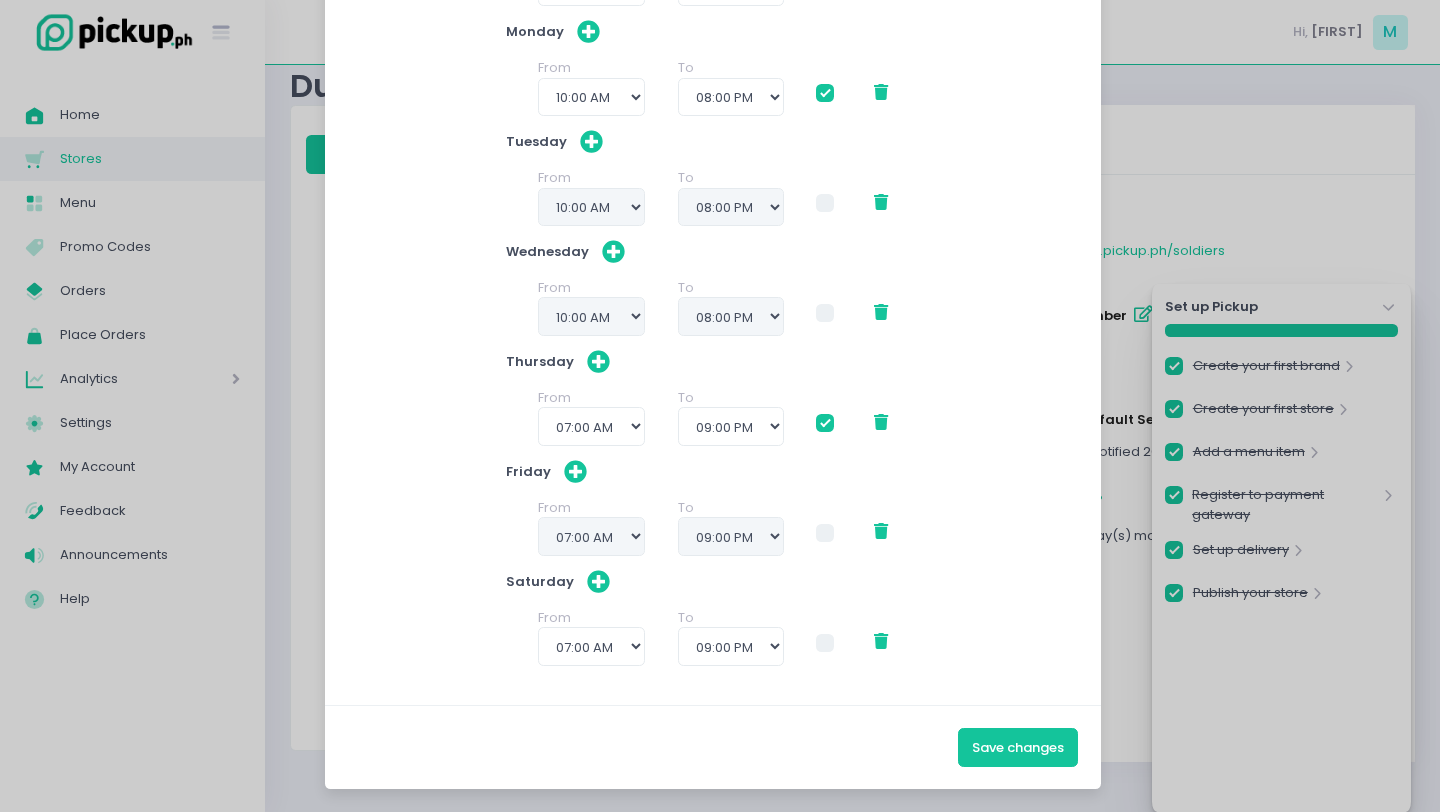checkbox on "true" 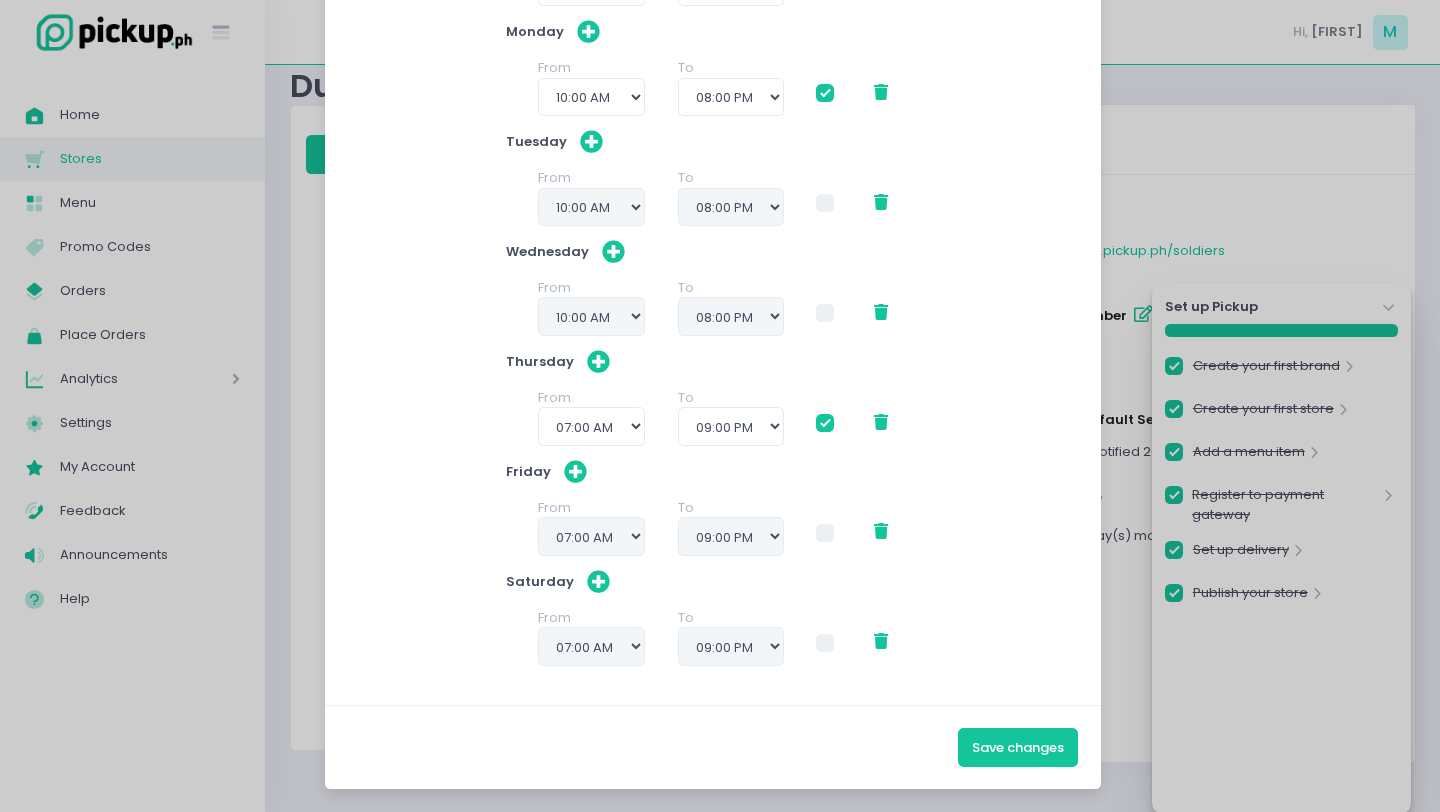 scroll, scrollTop: 0, scrollLeft: 0, axis: both 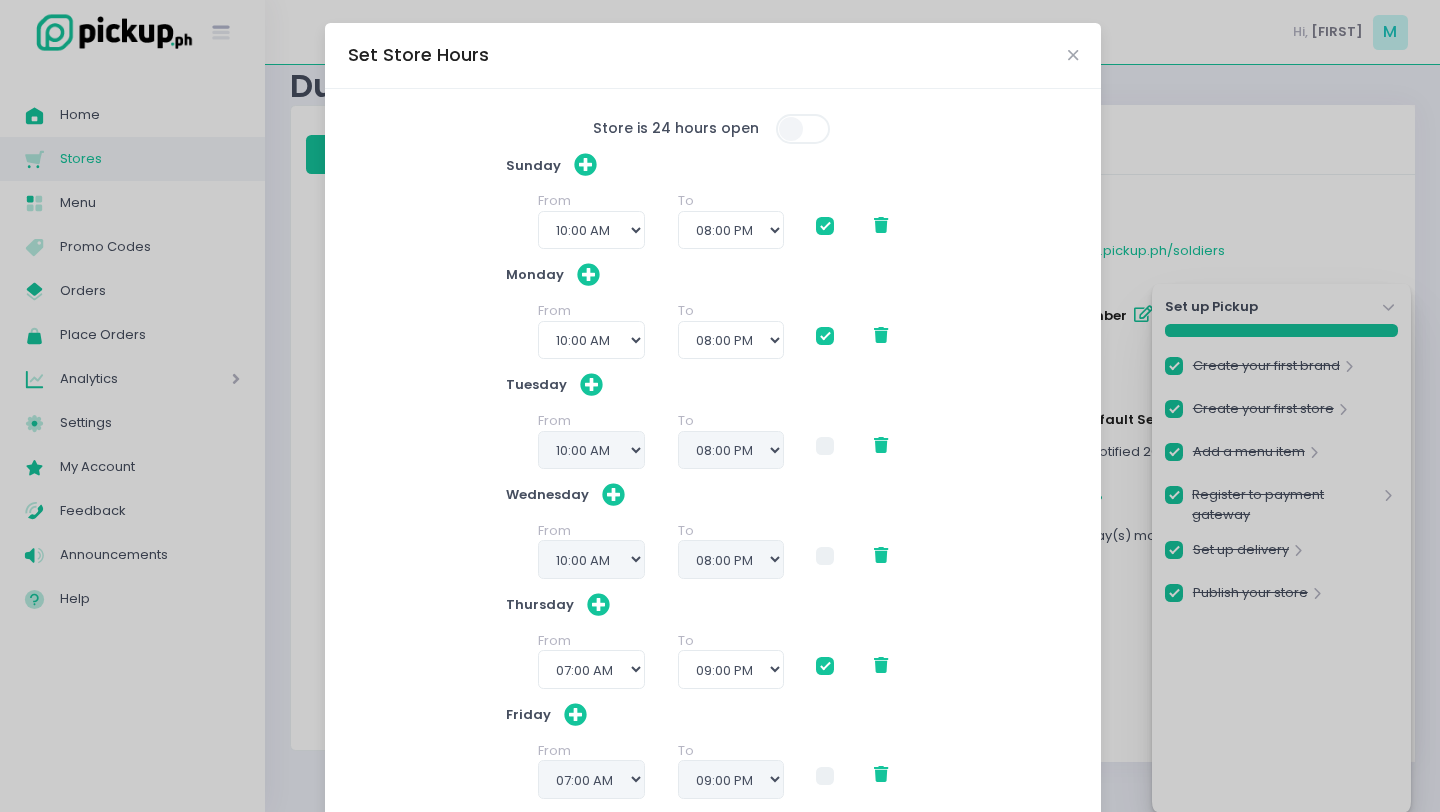 click at bounding box center (825, 226) 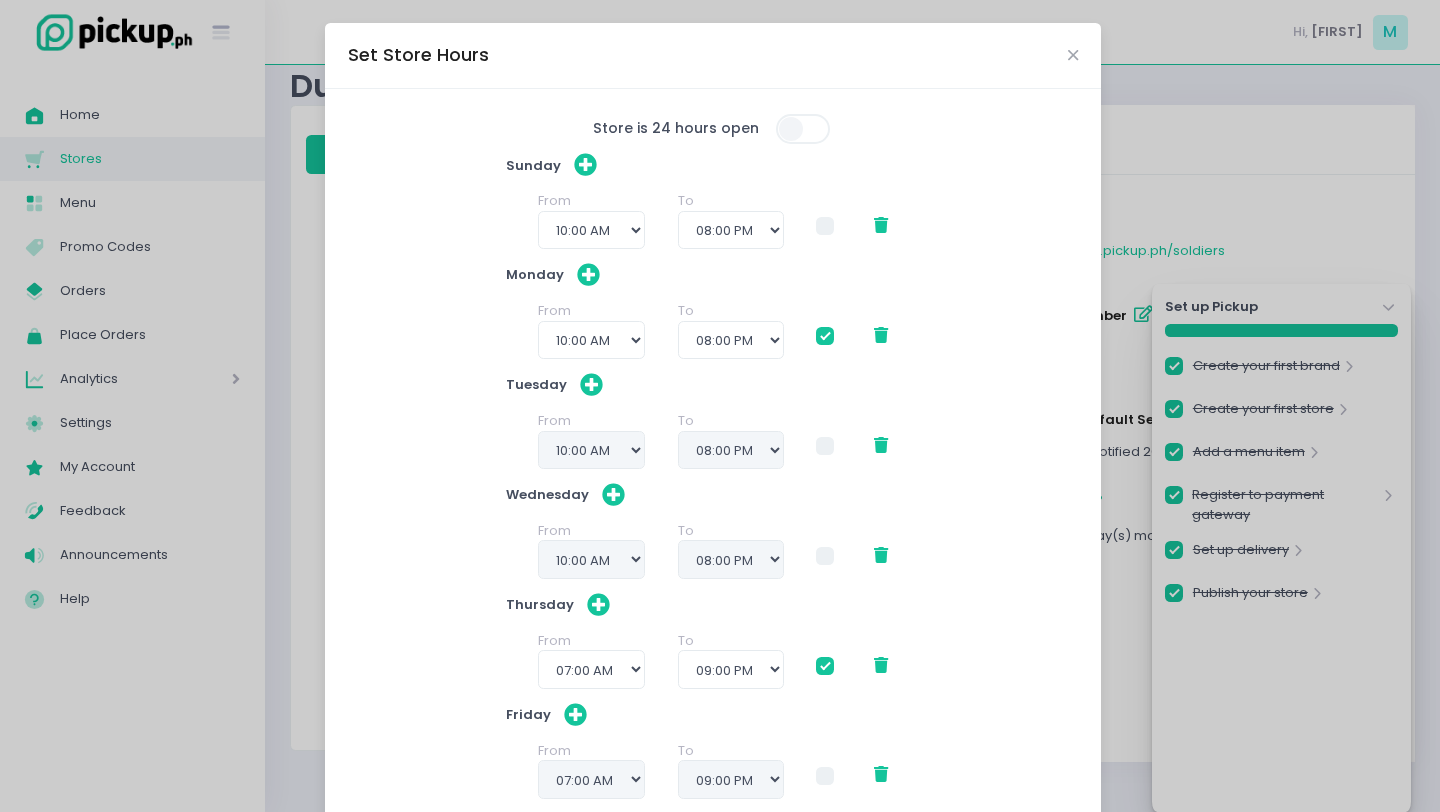 checkbox on "true" 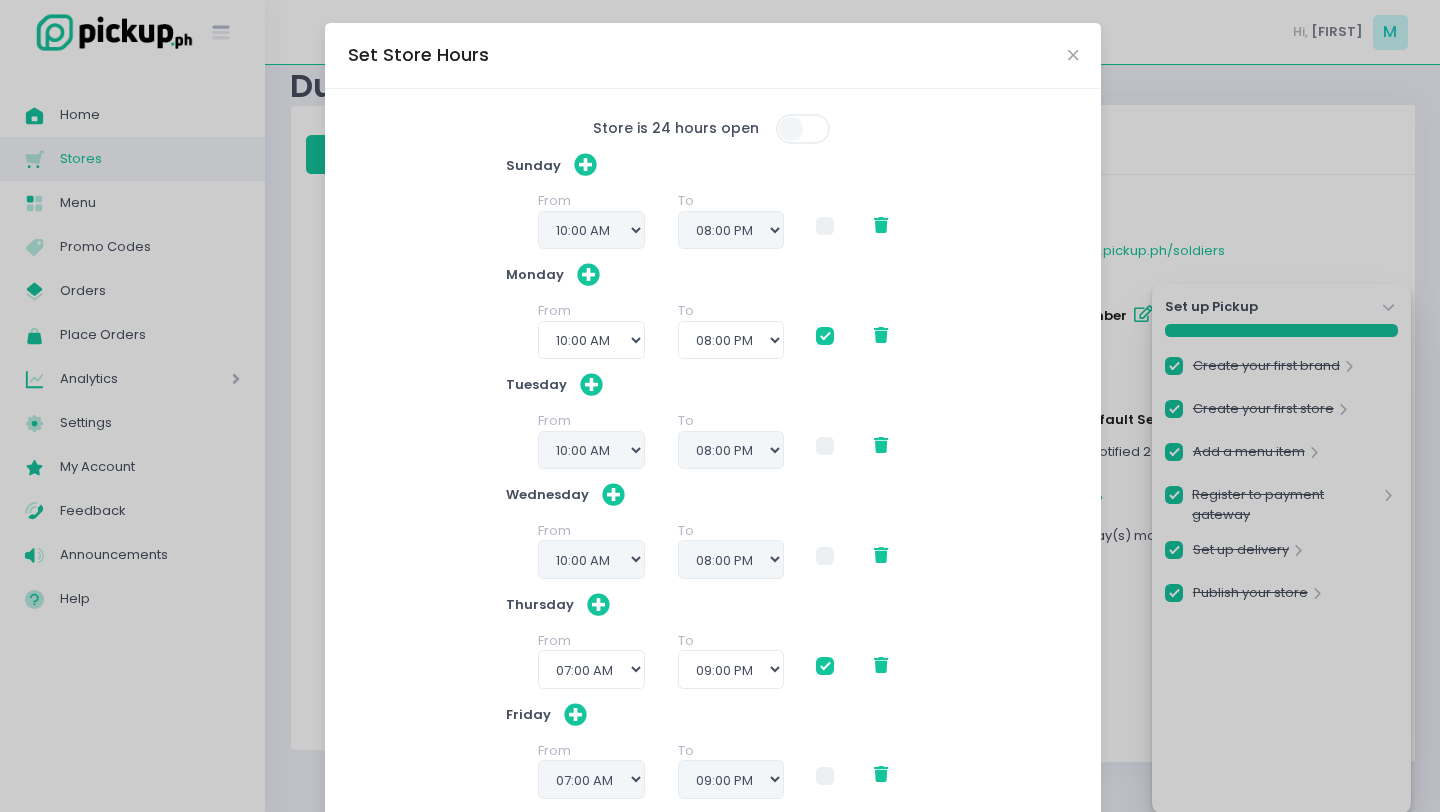 click at bounding box center [825, 336] 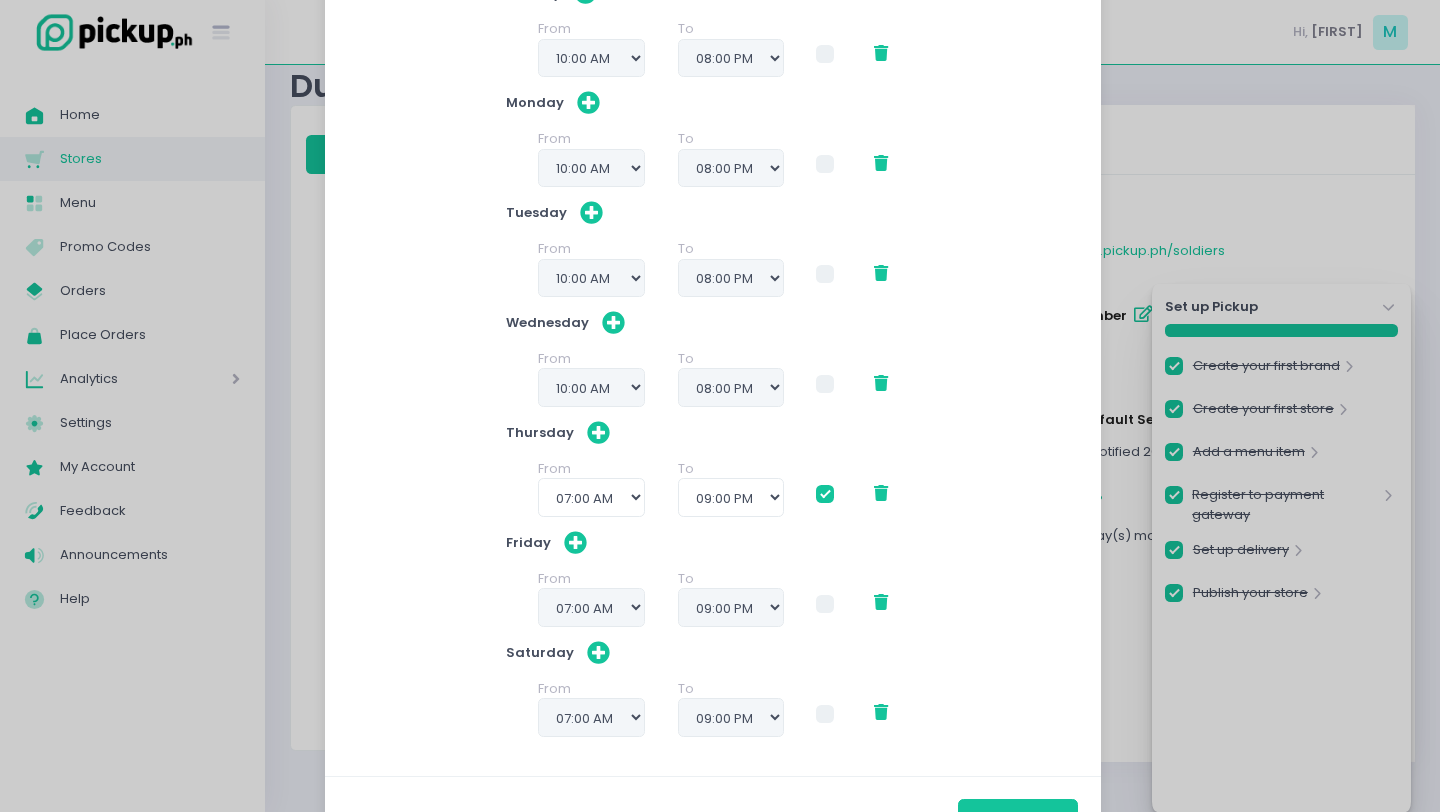 scroll, scrollTop: 197, scrollLeft: 0, axis: vertical 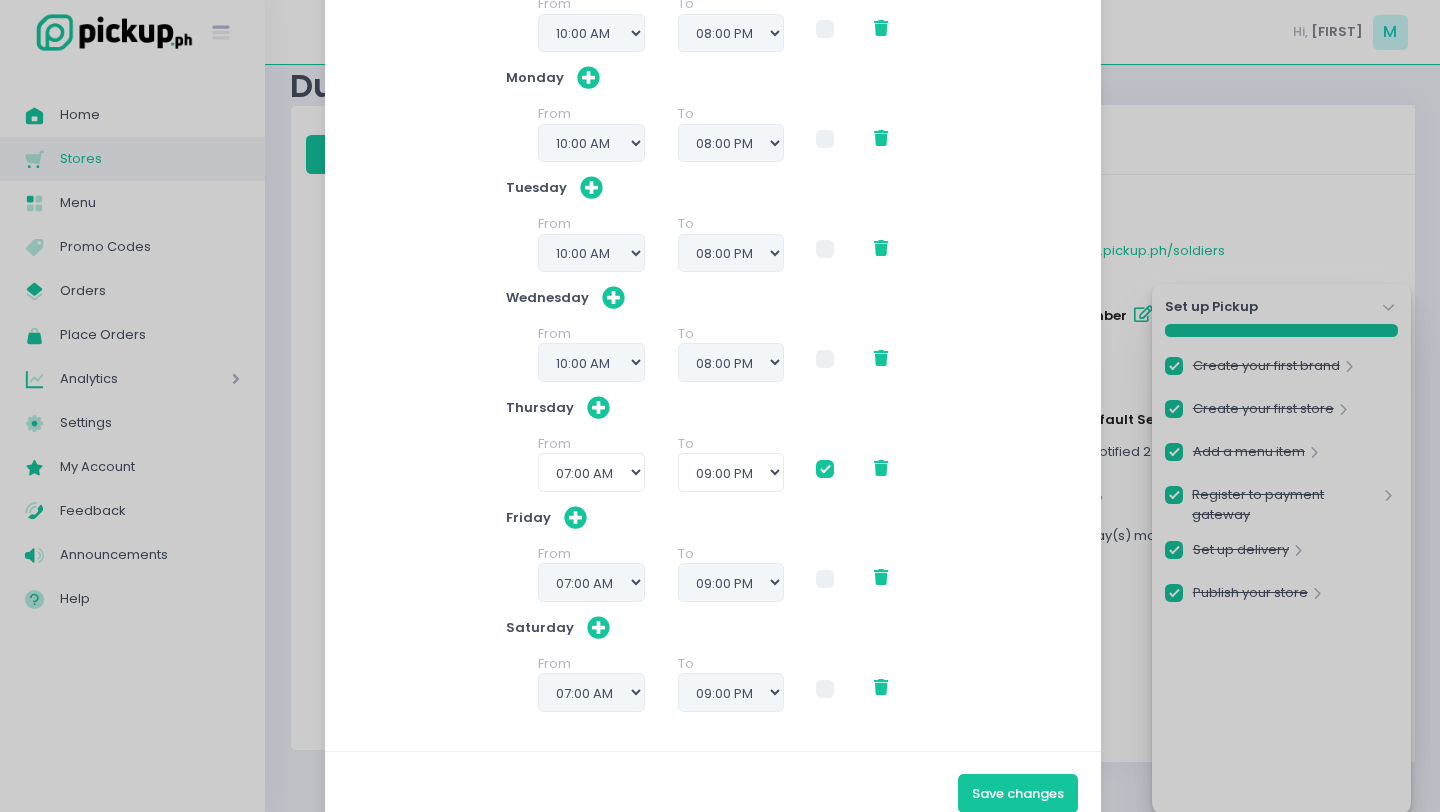 click at bounding box center [825, 469] 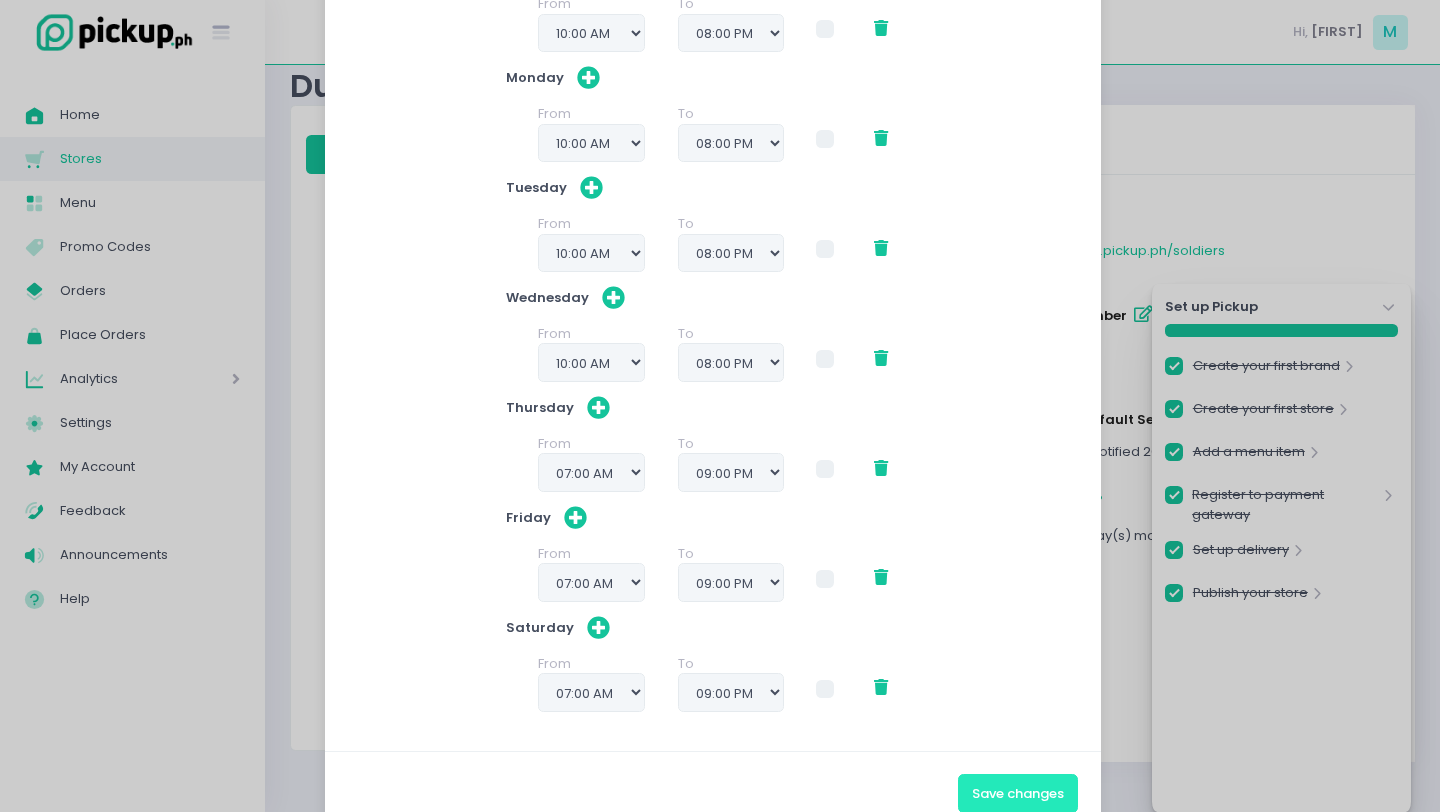 click on "Save changes" at bounding box center [1018, 793] 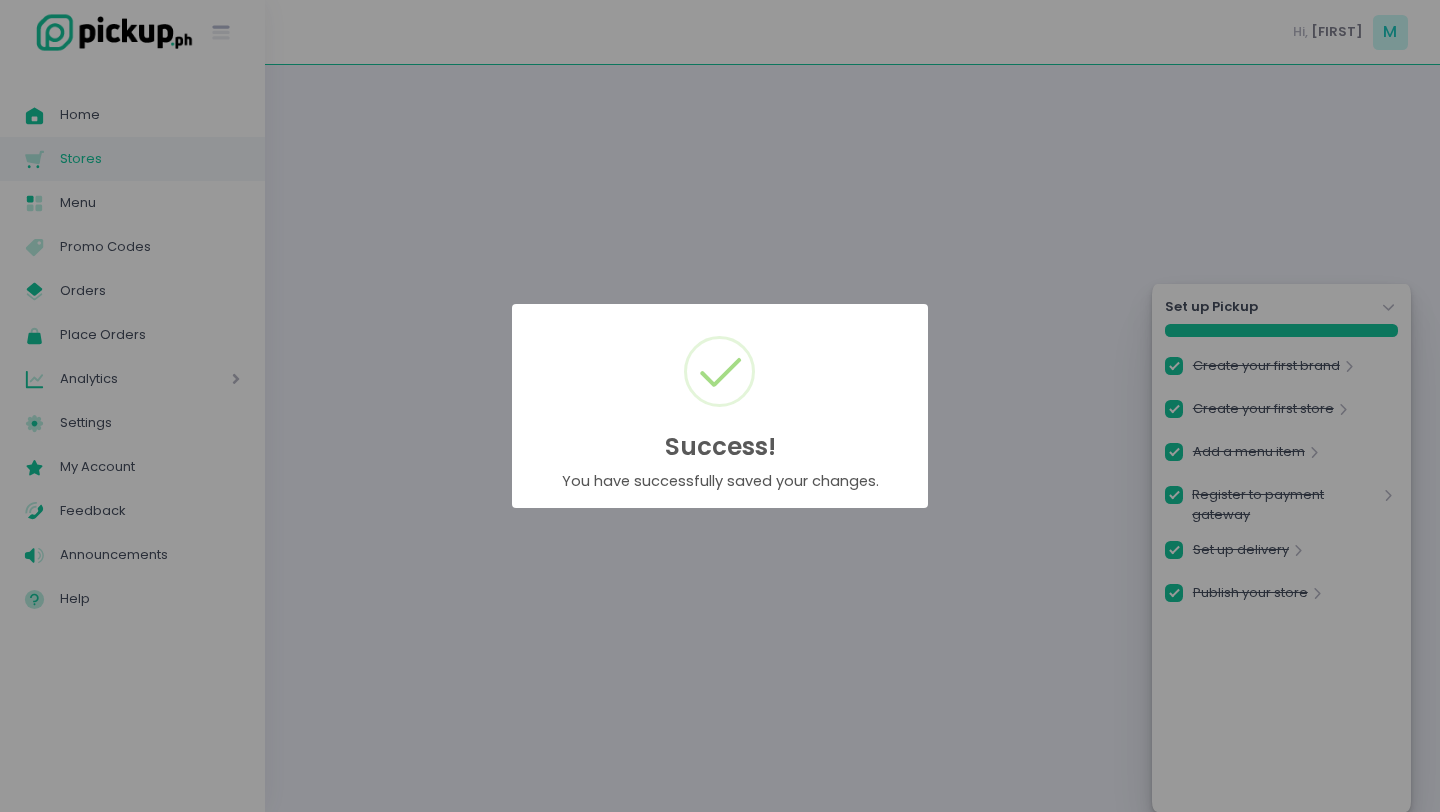 scroll, scrollTop: 0, scrollLeft: 0, axis: both 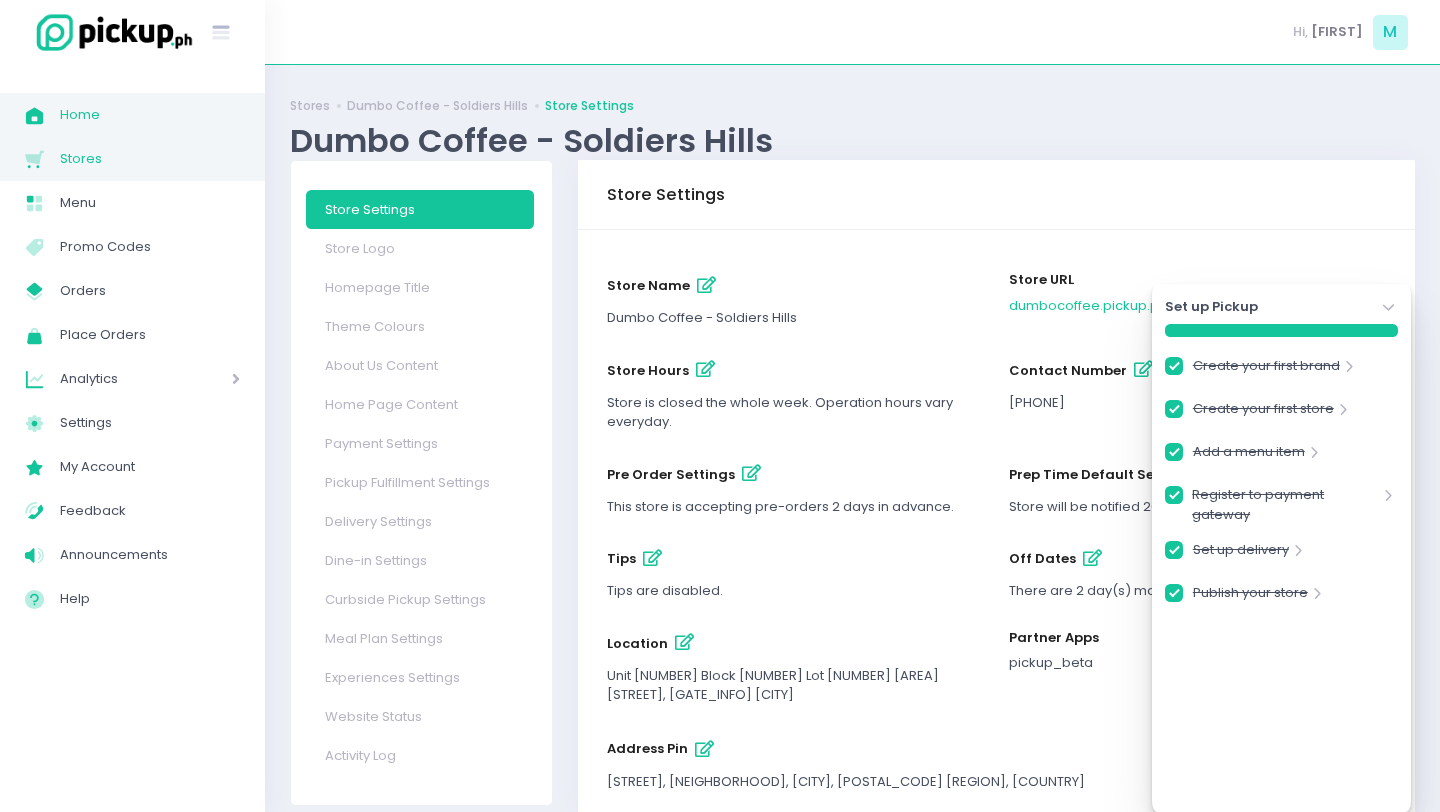 click on "Home" at bounding box center [150, 115] 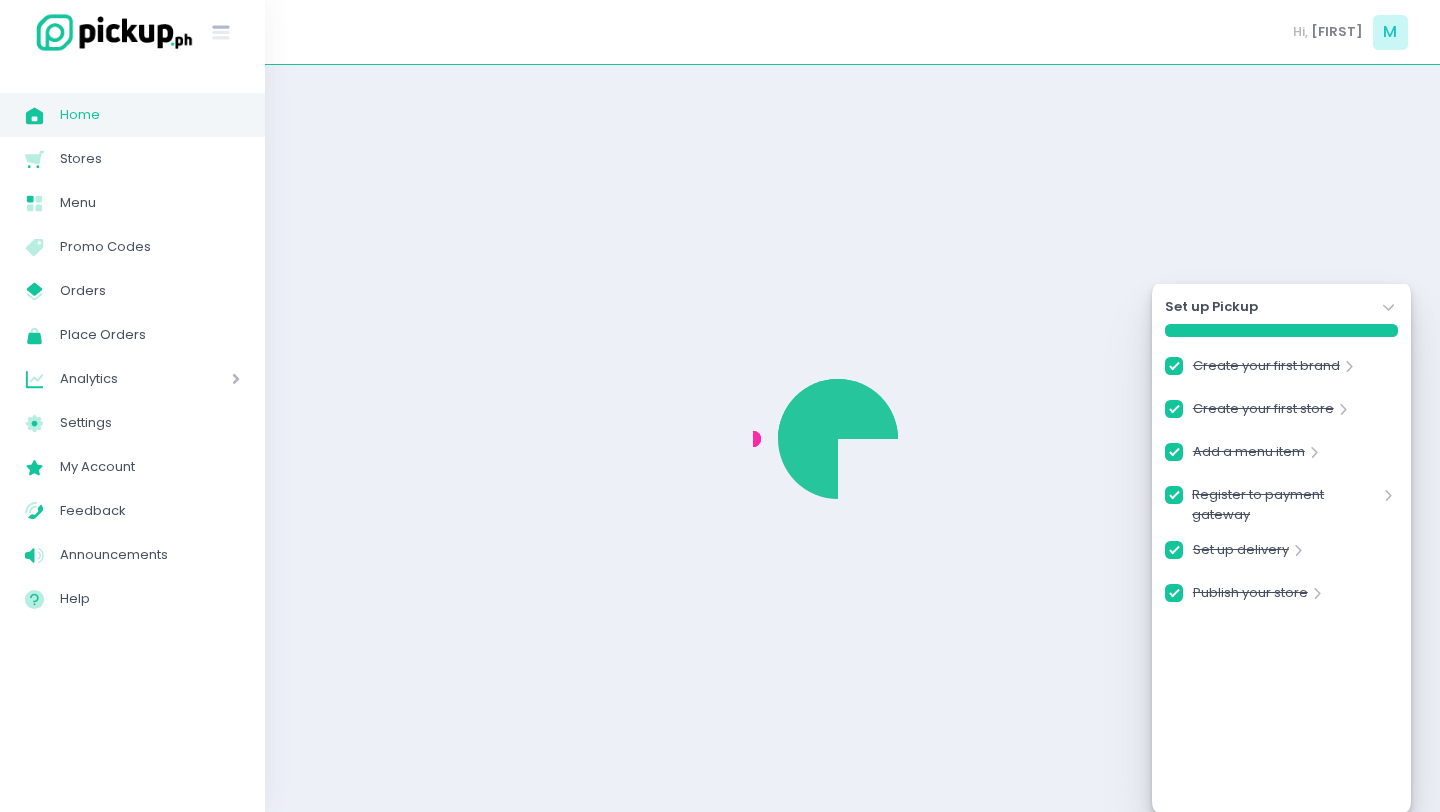 checkbox on "true" 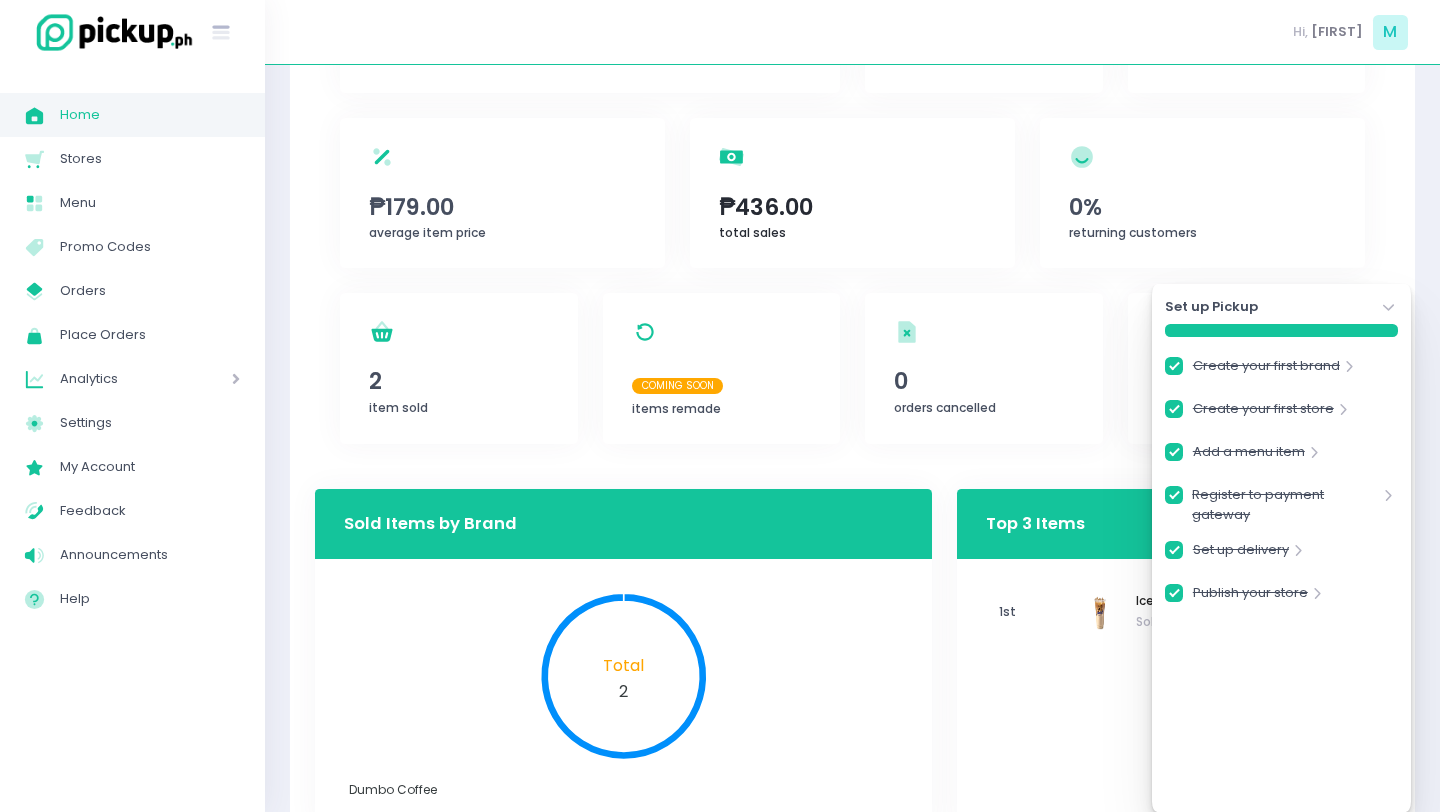 scroll, scrollTop: 279, scrollLeft: 0, axis: vertical 